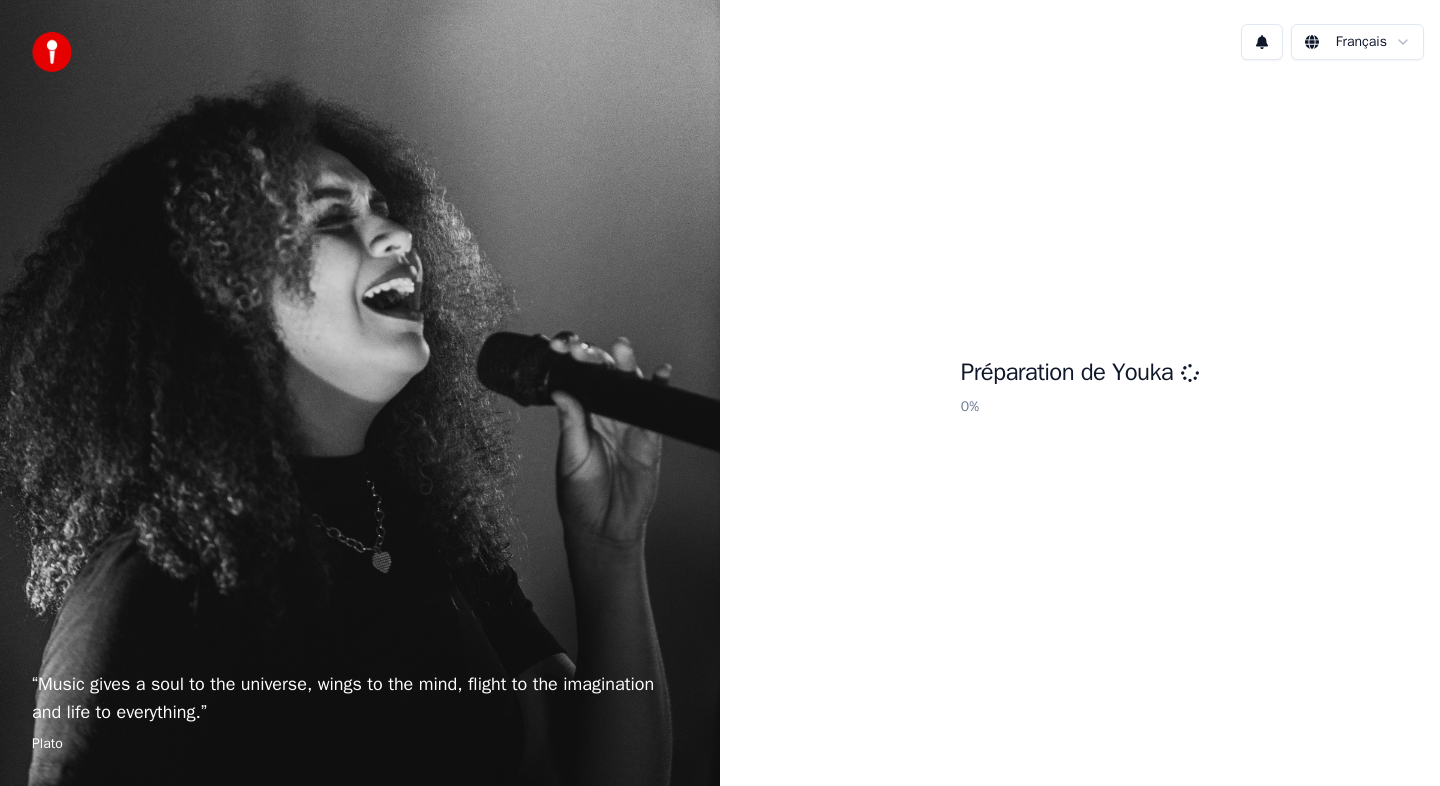 scroll, scrollTop: 0, scrollLeft: 0, axis: both 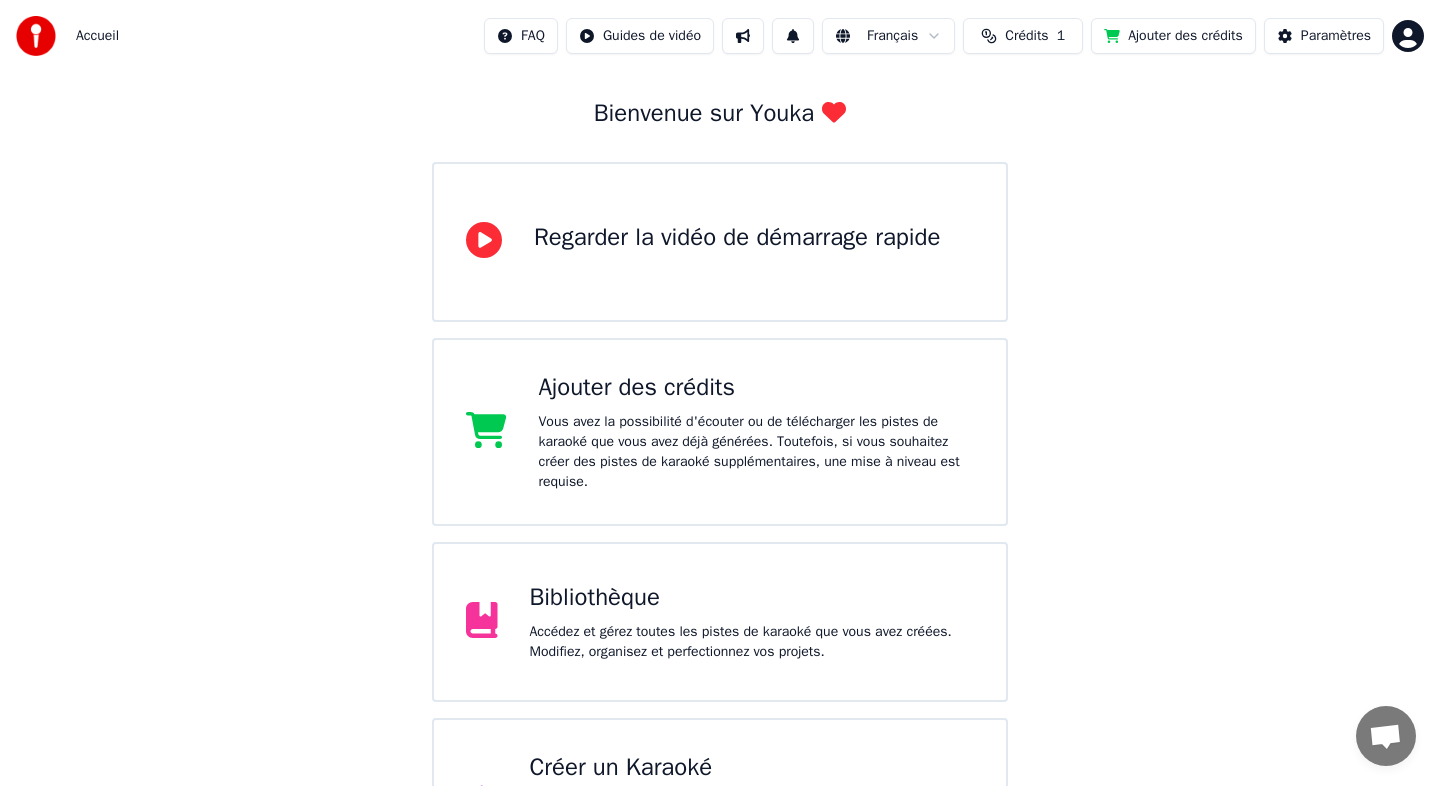 click on "Crédits" at bounding box center (1026, 36) 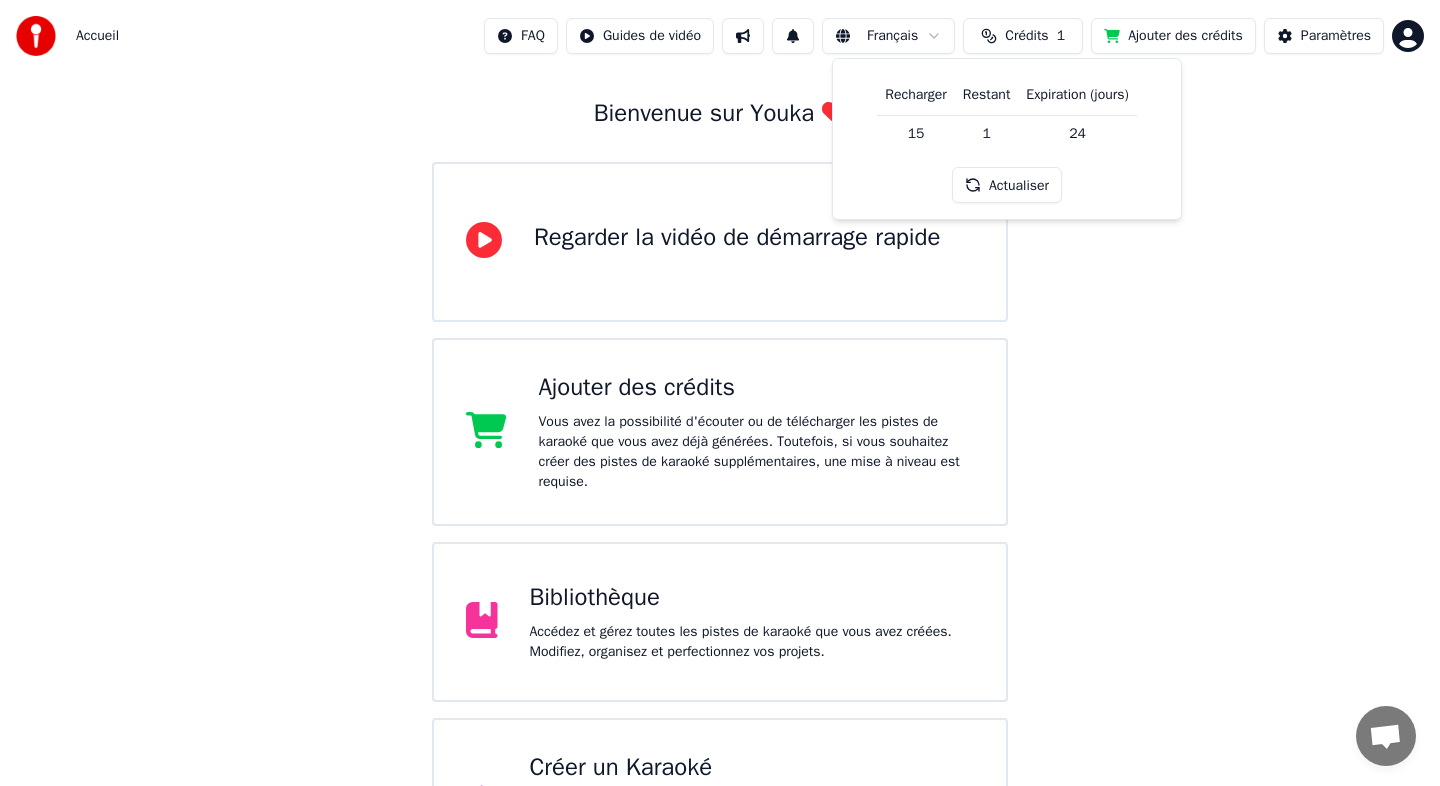click on "Recharger" at bounding box center (916, 95) 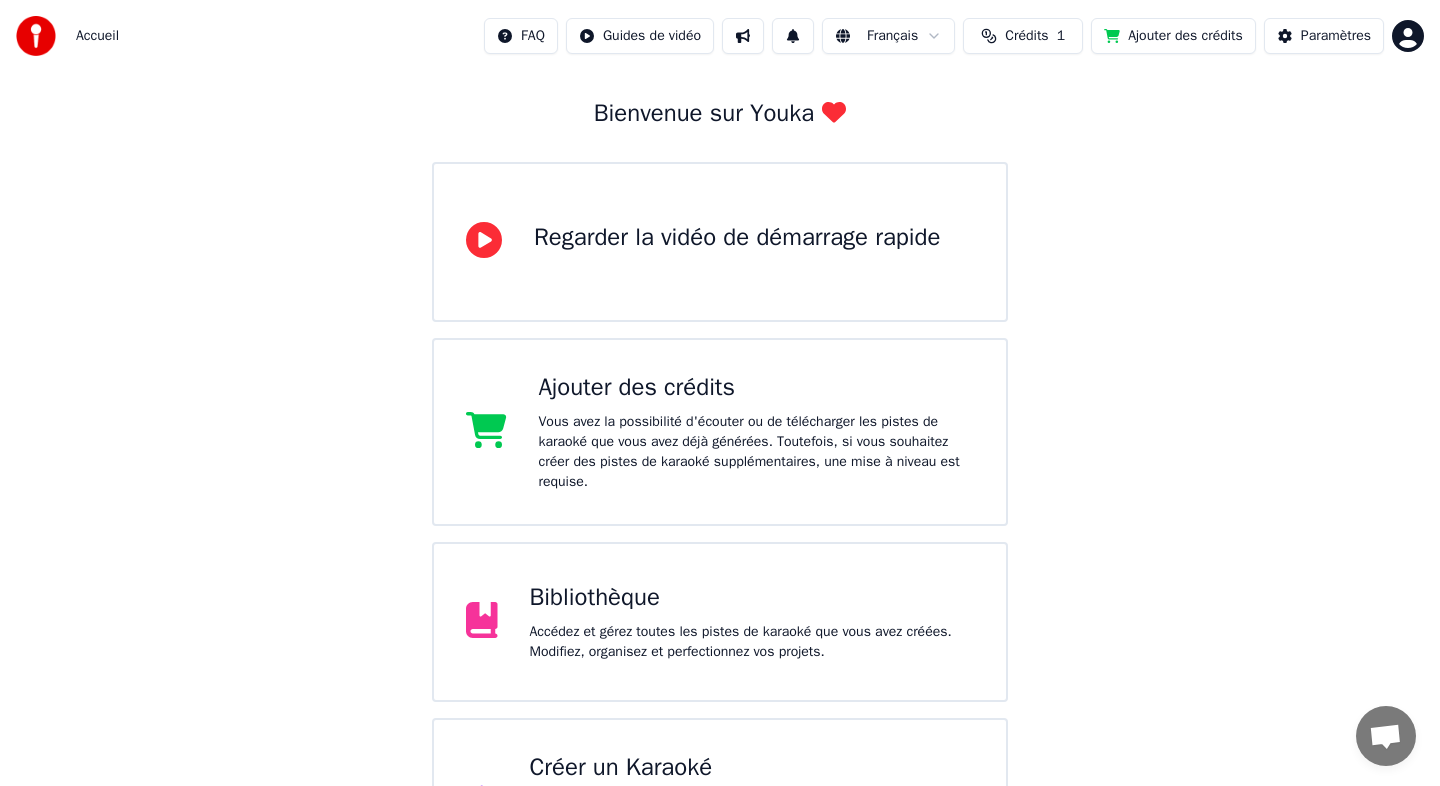click on "Bibliothèque Accédez et gérez toutes les pistes de karaoké que vous avez créées. Modifiez, organisez et perfectionnez vos projets." at bounding box center [752, 622] 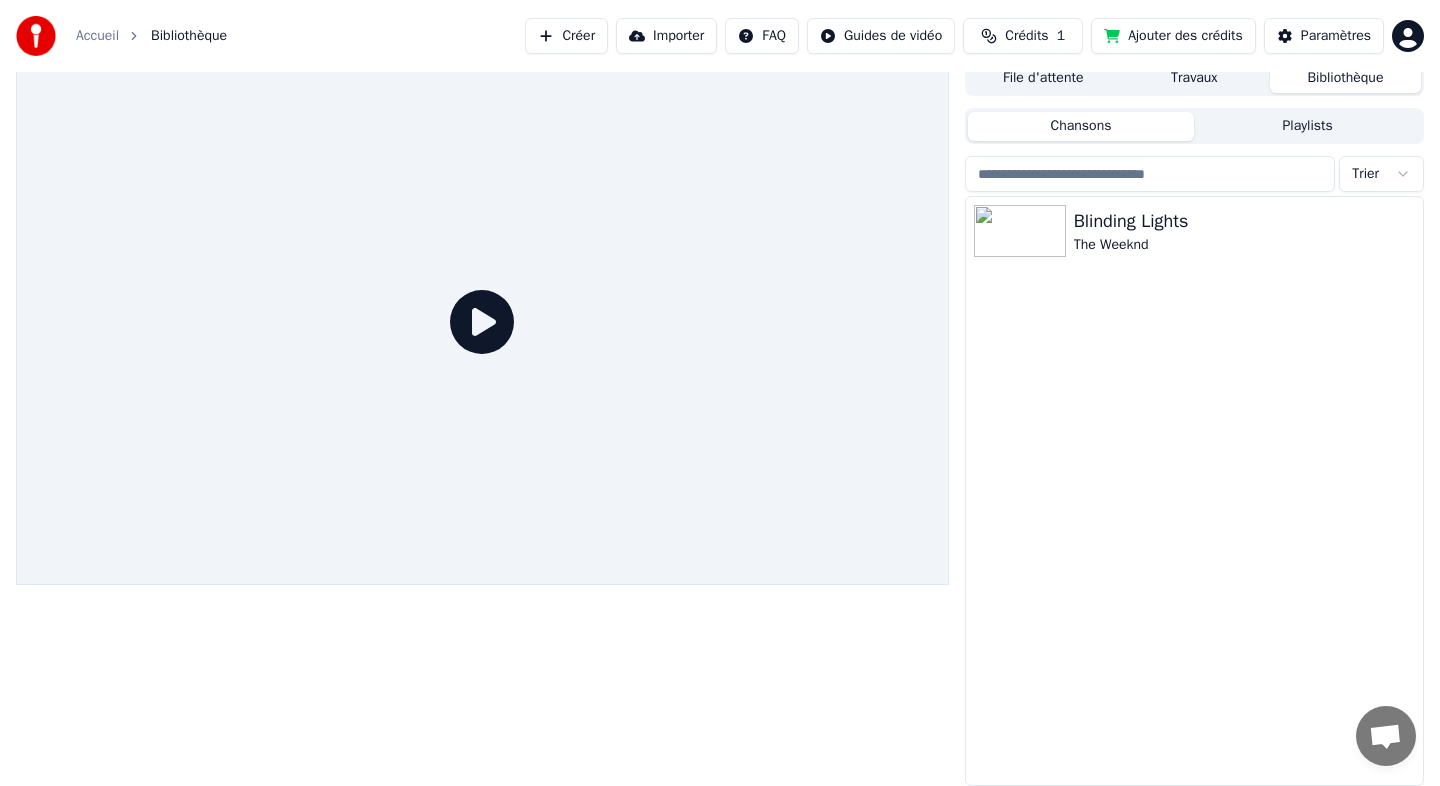 scroll, scrollTop: 11, scrollLeft: 0, axis: vertical 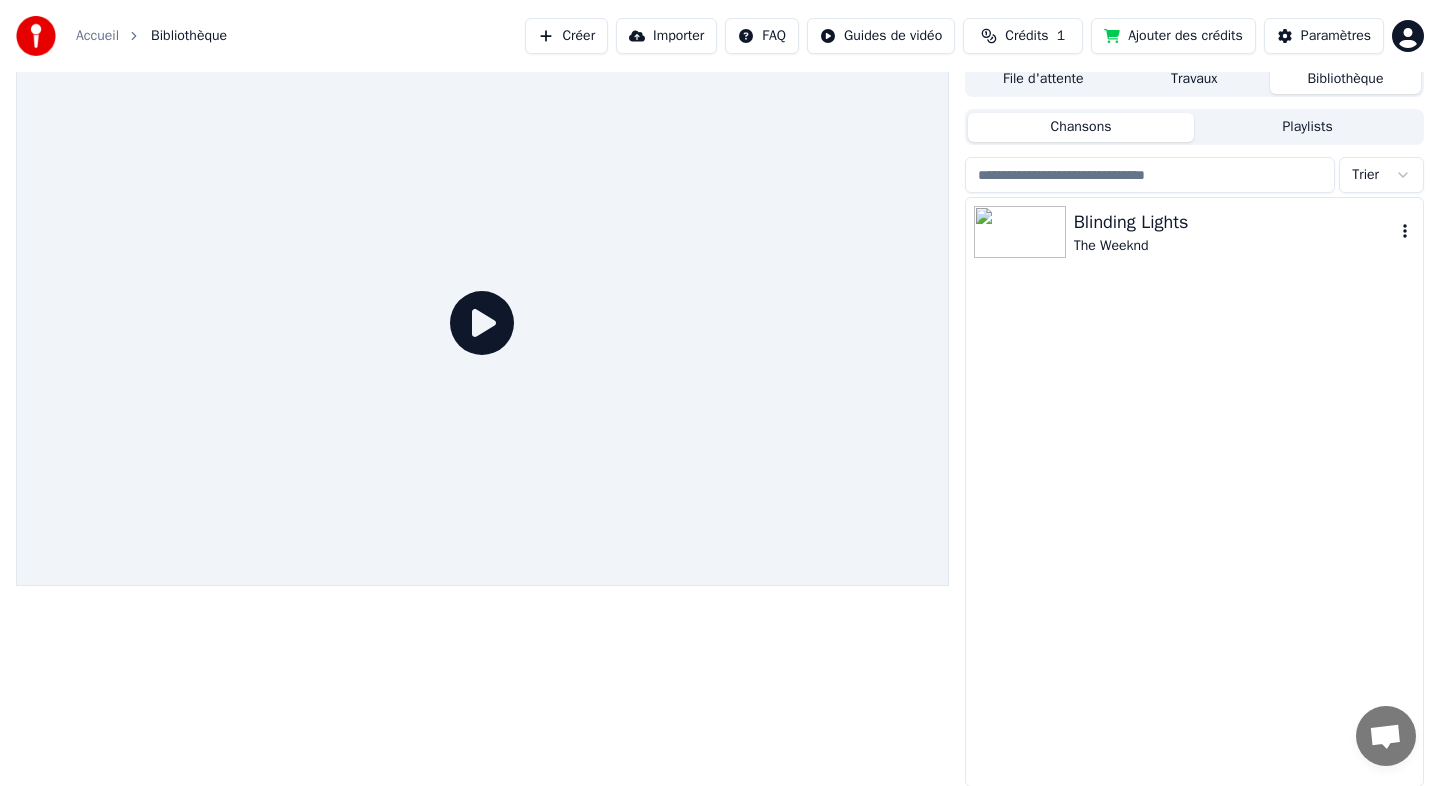 click on "Blinding Lights" at bounding box center [1234, 222] 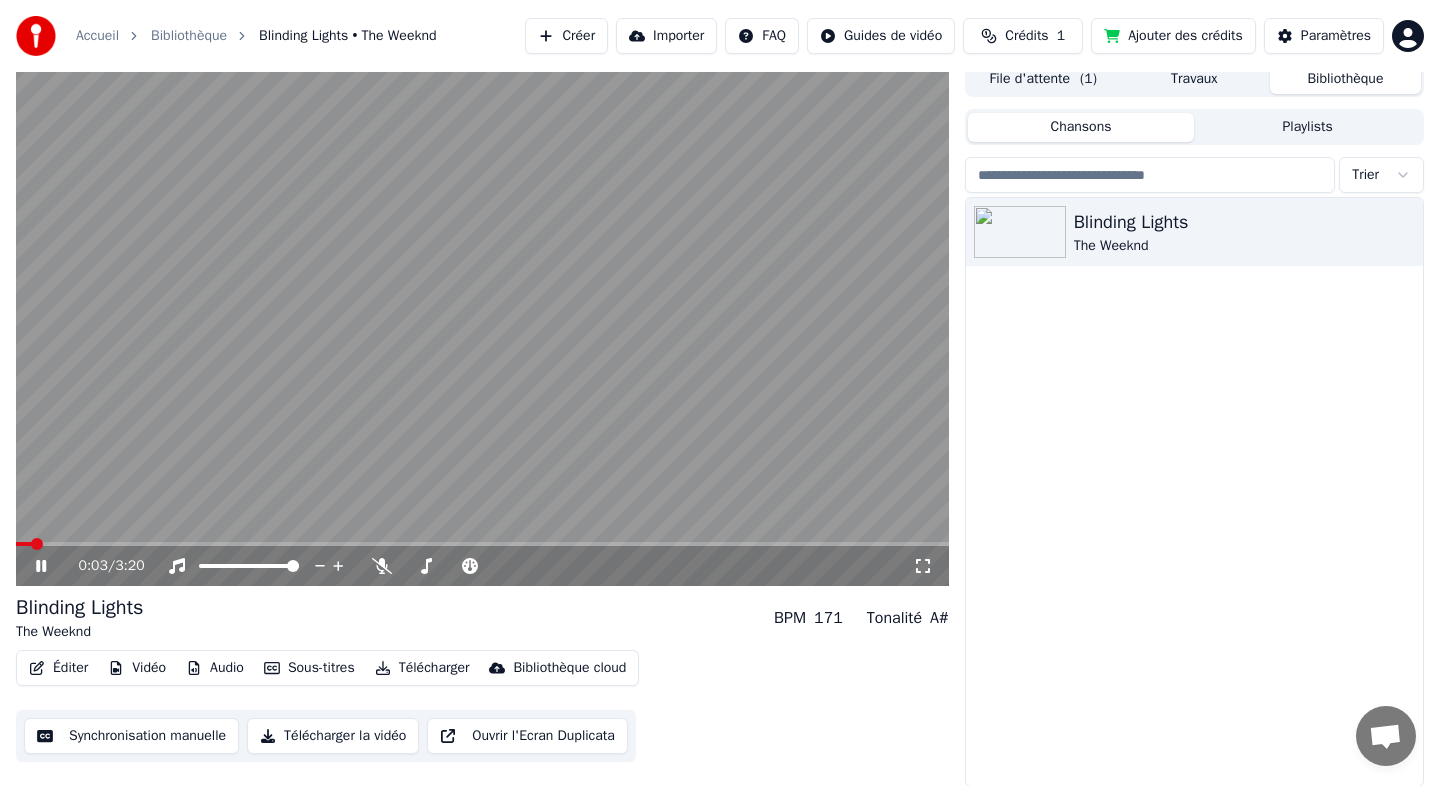 click 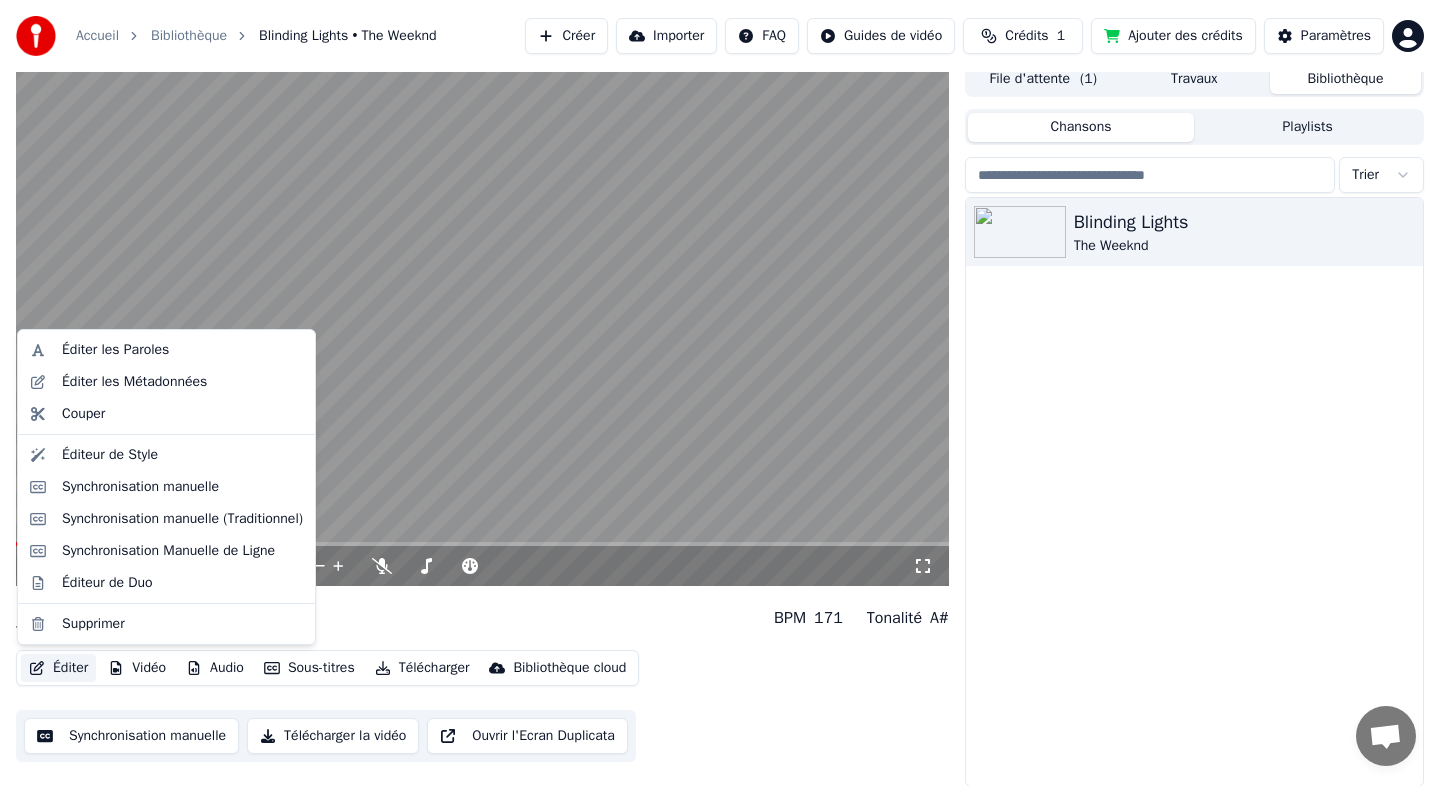 click on "Éditer" at bounding box center (58, 668) 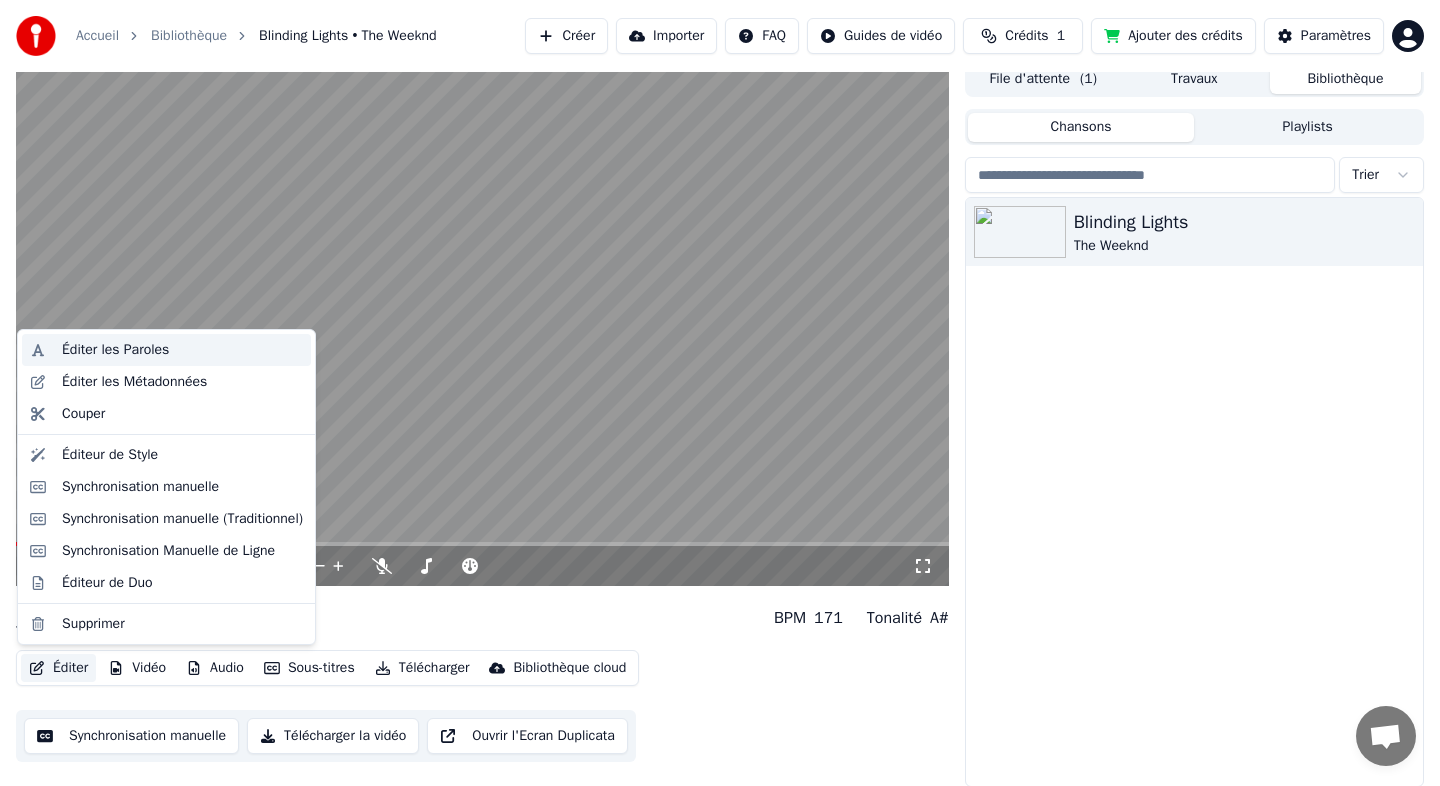 click on "Éditer les Paroles" at bounding box center (115, 350) 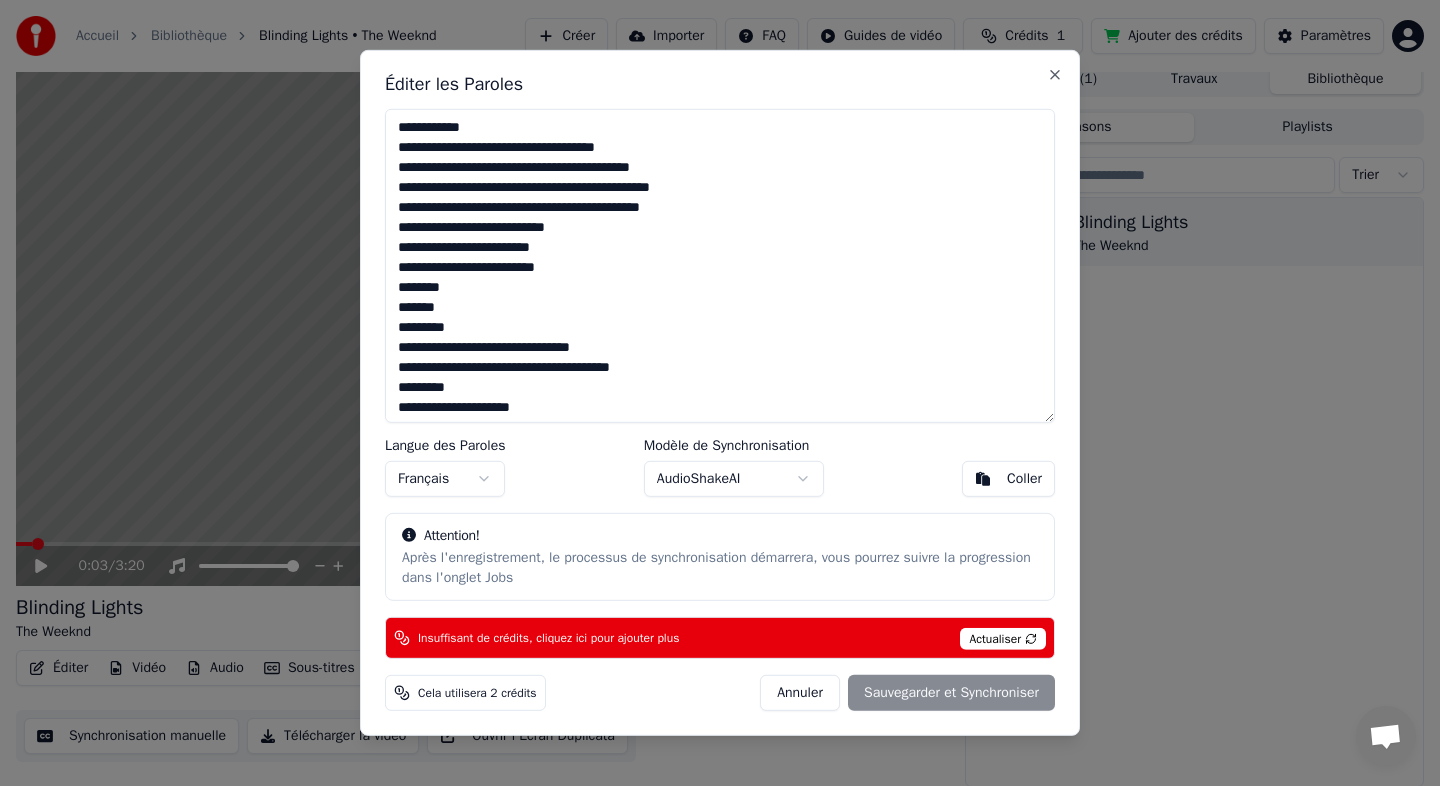 click on "Annuler" at bounding box center (800, 693) 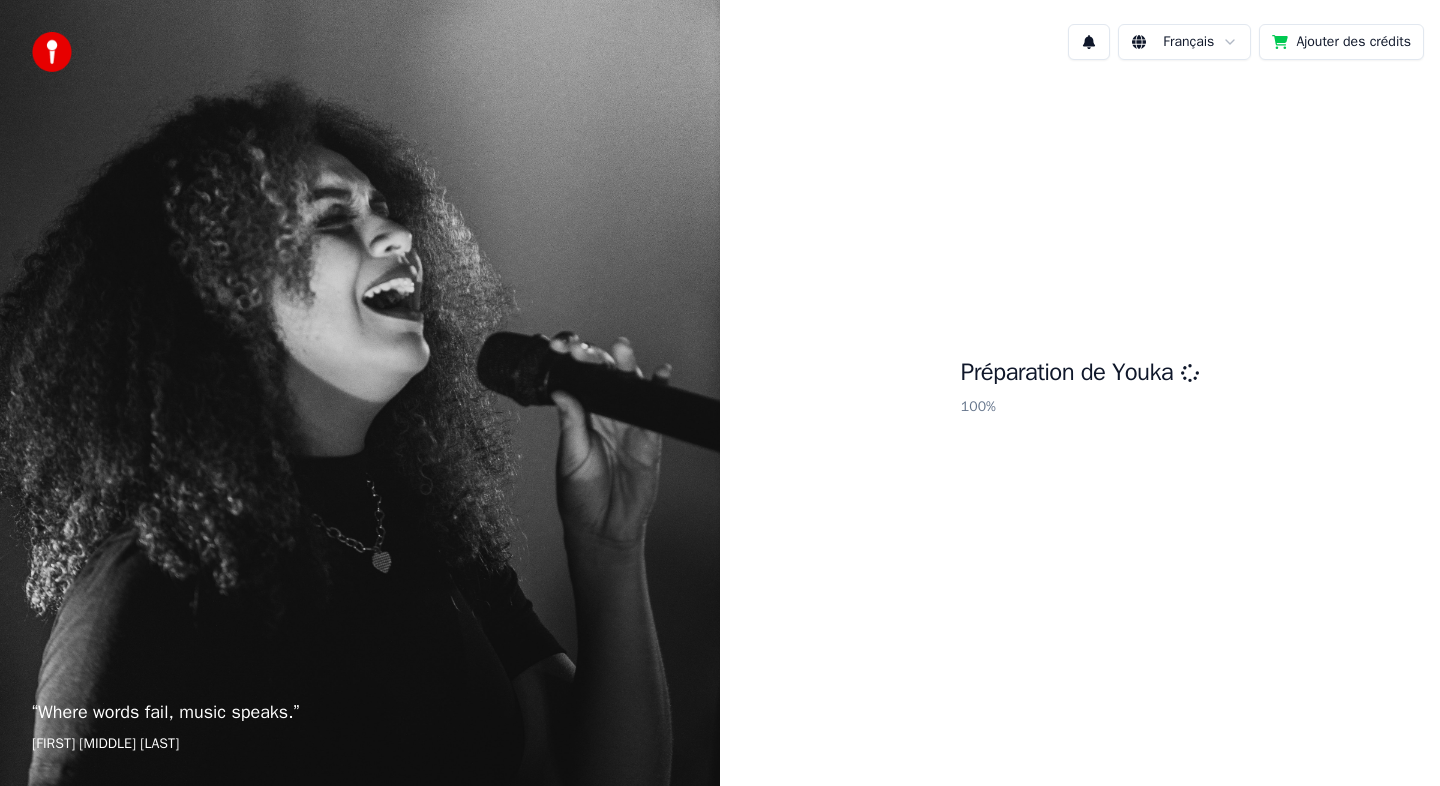 scroll, scrollTop: 0, scrollLeft: 0, axis: both 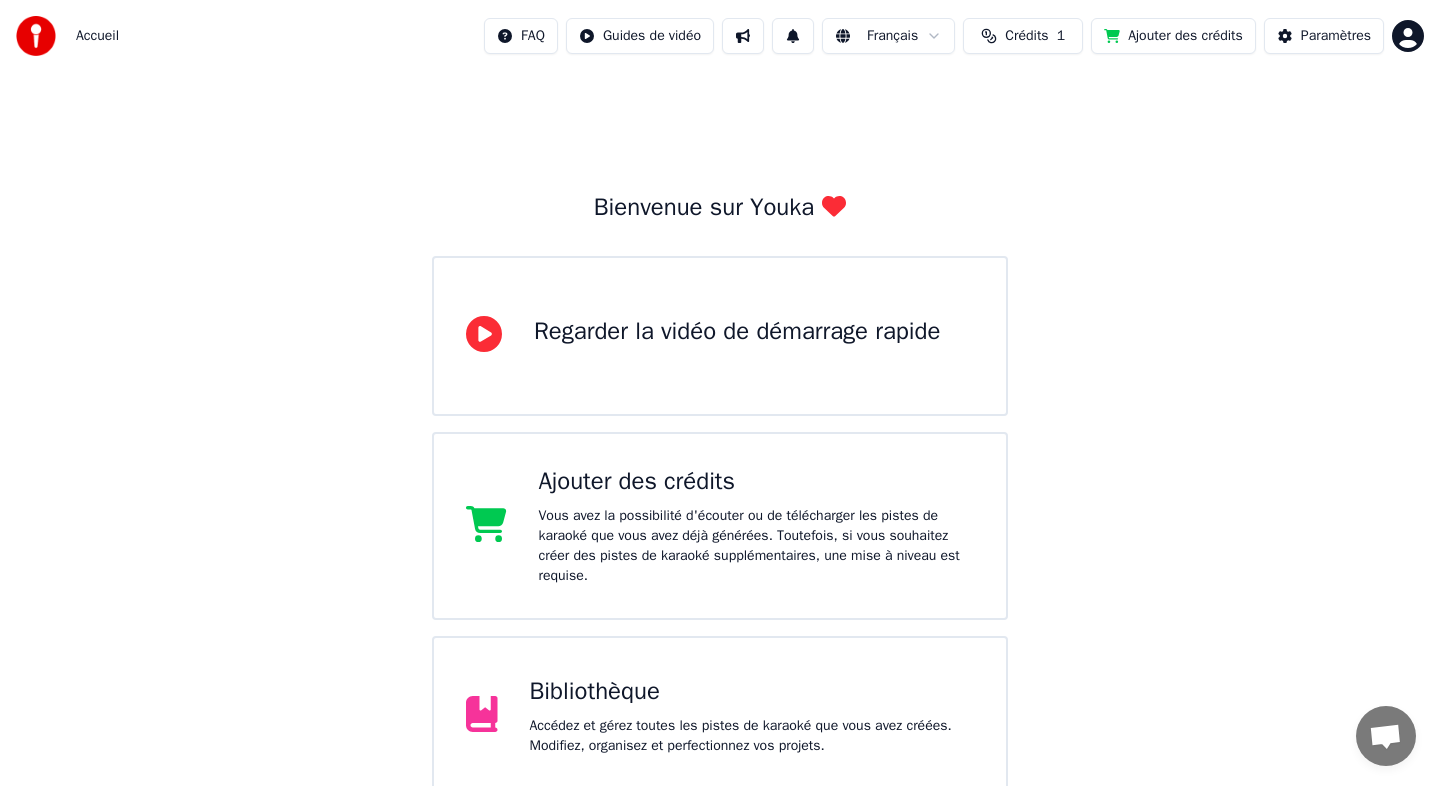 click on "Ajouter des crédits" at bounding box center (1173, 36) 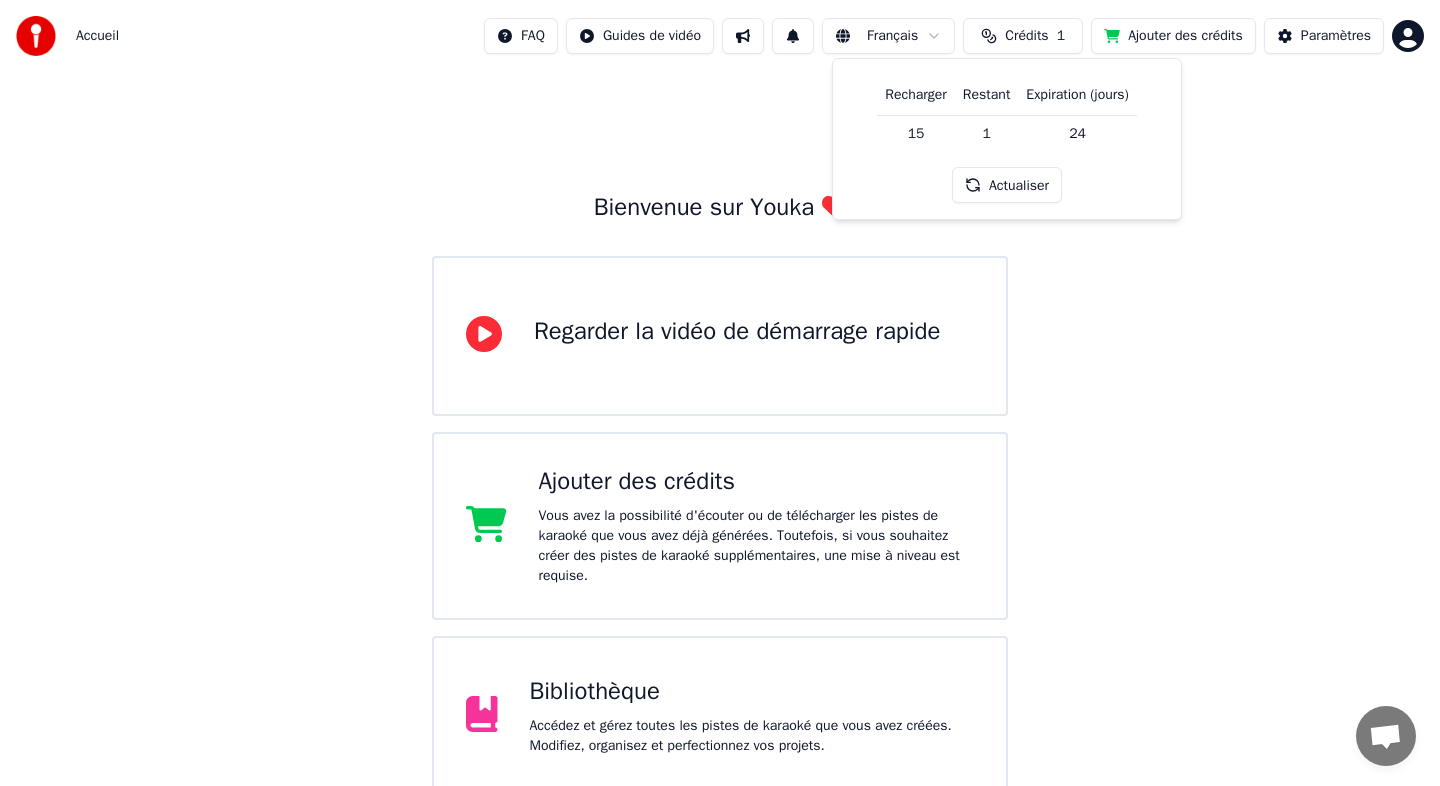 click on "Bienvenue sur Youka Regarder la vidéo de démarrage rapide Ajouter des crédits Vous avez la possibilité d'écouter ou de télécharger les pistes de karaoké que vous avez déjà générées. Toutefois, si vous souhaitez créer des pistes de karaoké supplémentaires, une mise à niveau est requise. Bibliothèque Accédez et gérez toutes les pistes de karaoké que vous avez créées. Modifiez, organisez et perfectionnez vos projets. Créer un Karaoké Créez un karaoké à partir de fichiers audio ou vidéo (MP3, MP4 et plus), ou collez une URL pour générer instantanément une vidéo de karaoké avec des paroles synchronisées." at bounding box center (720, 526) 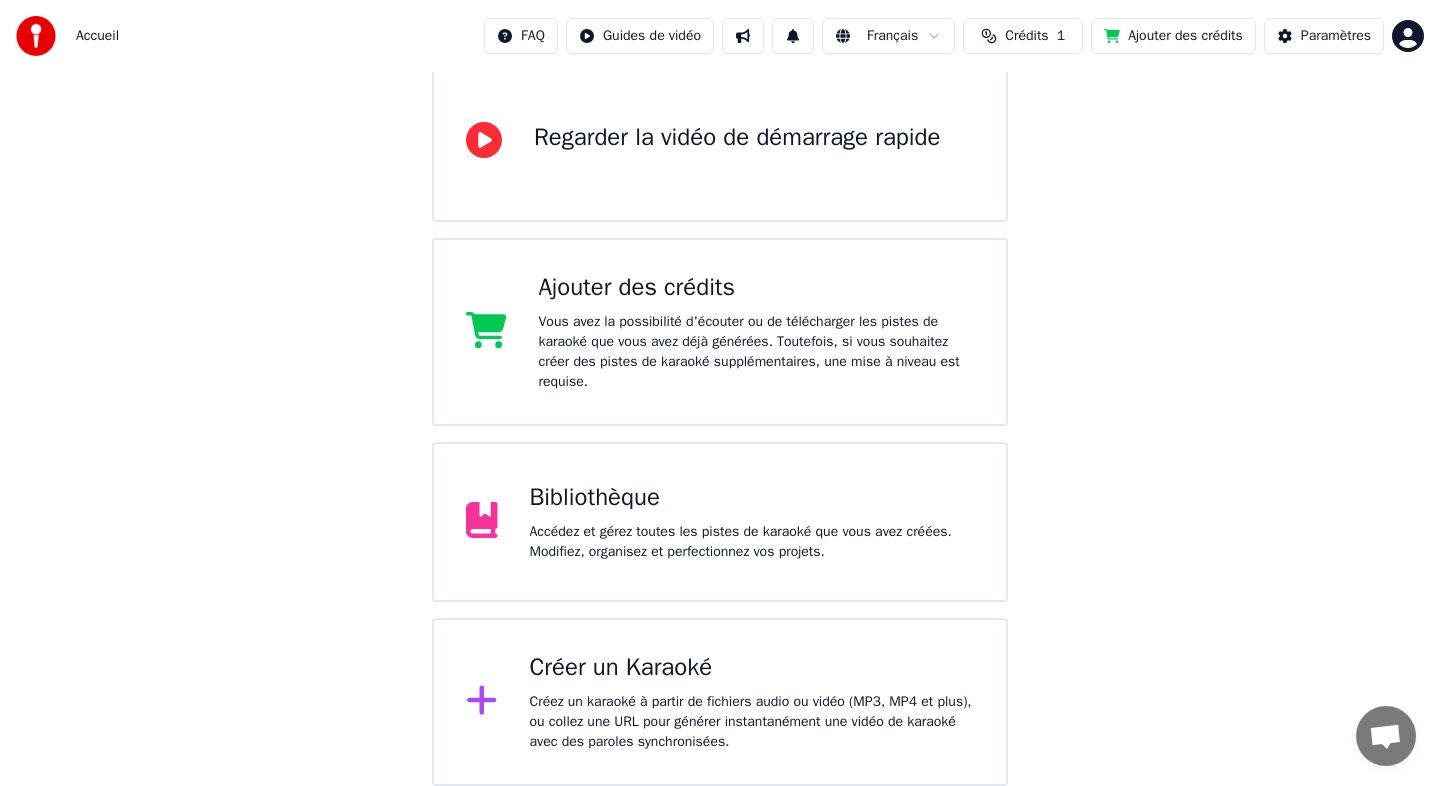 scroll, scrollTop: 0, scrollLeft: 0, axis: both 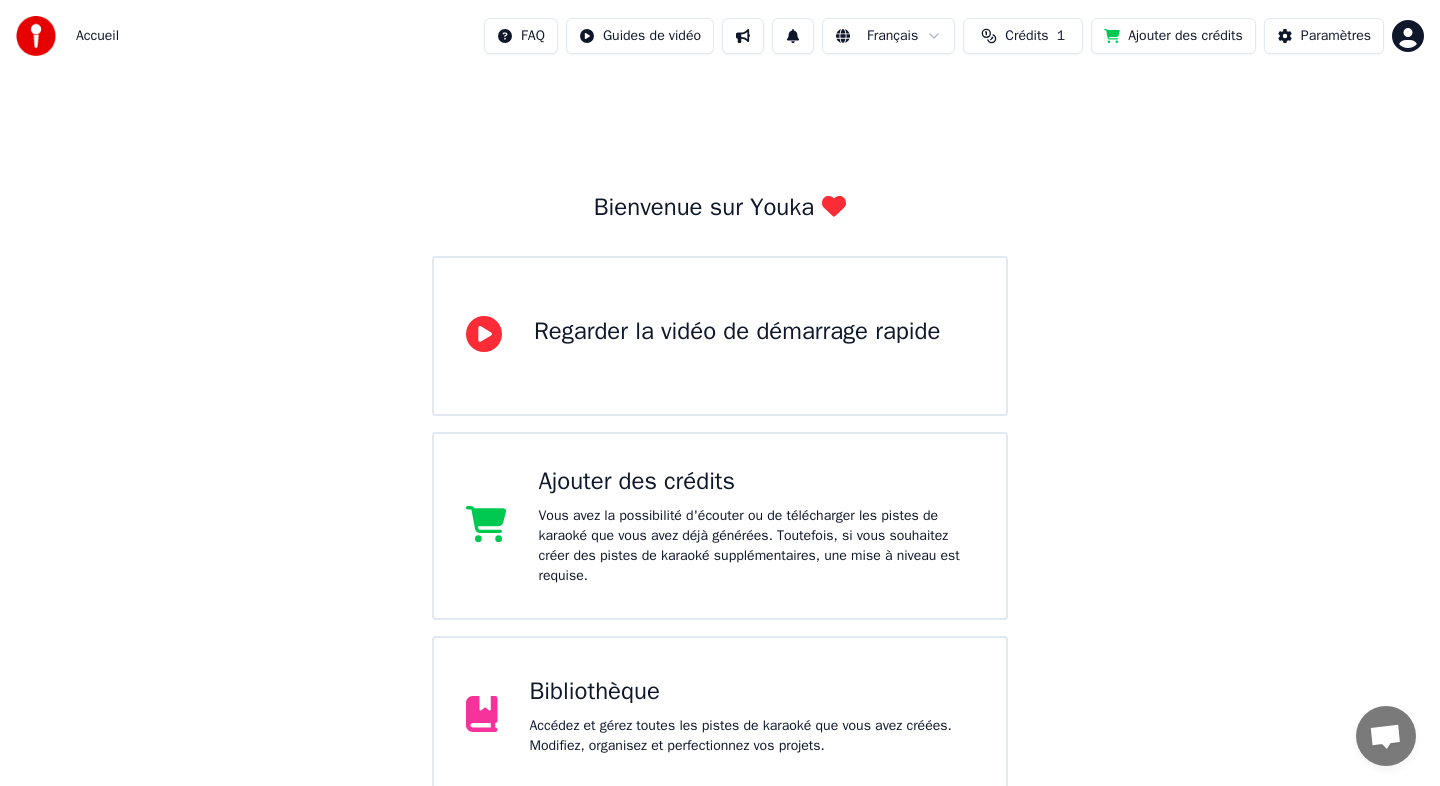 click on "Accueil" at bounding box center (97, 36) 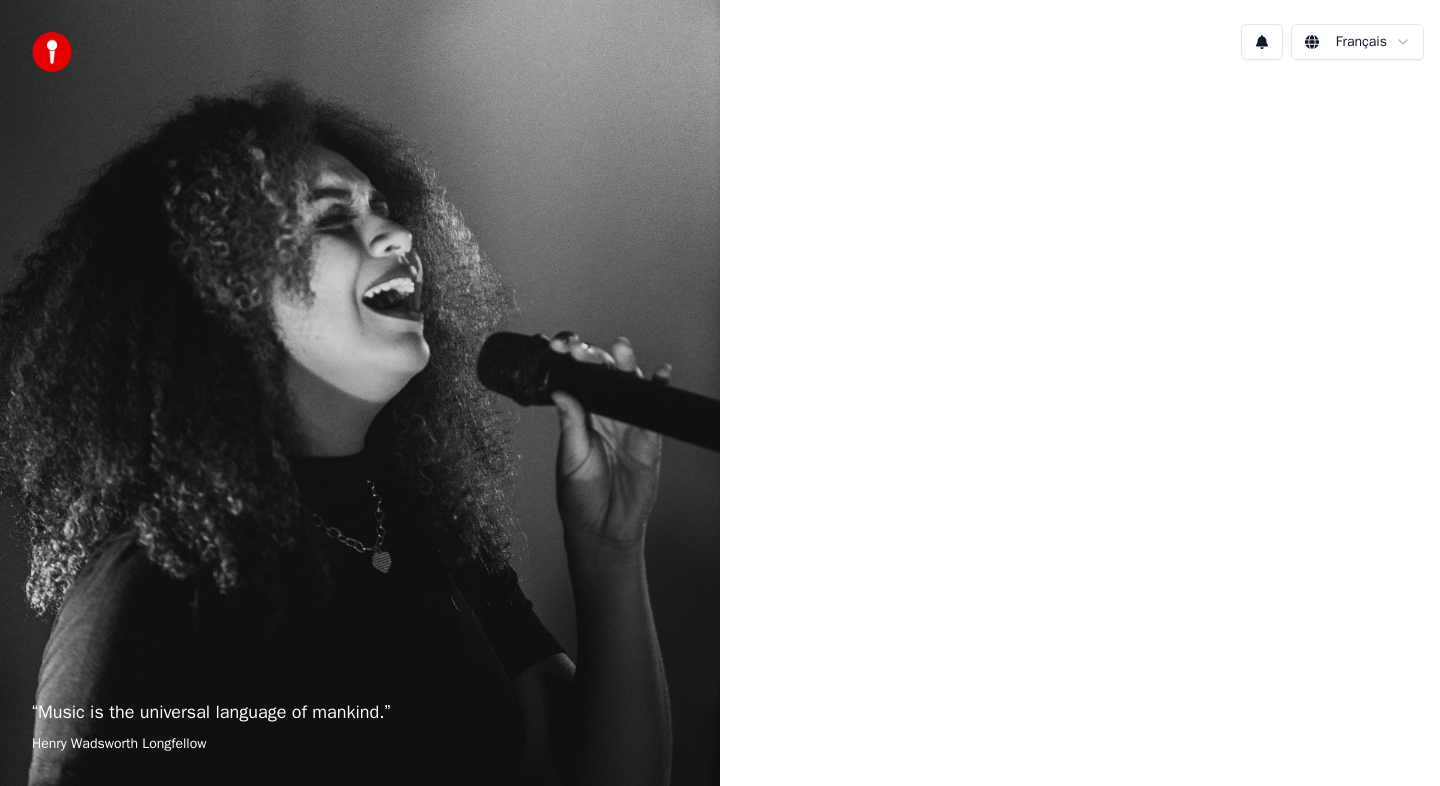 scroll, scrollTop: 0, scrollLeft: 0, axis: both 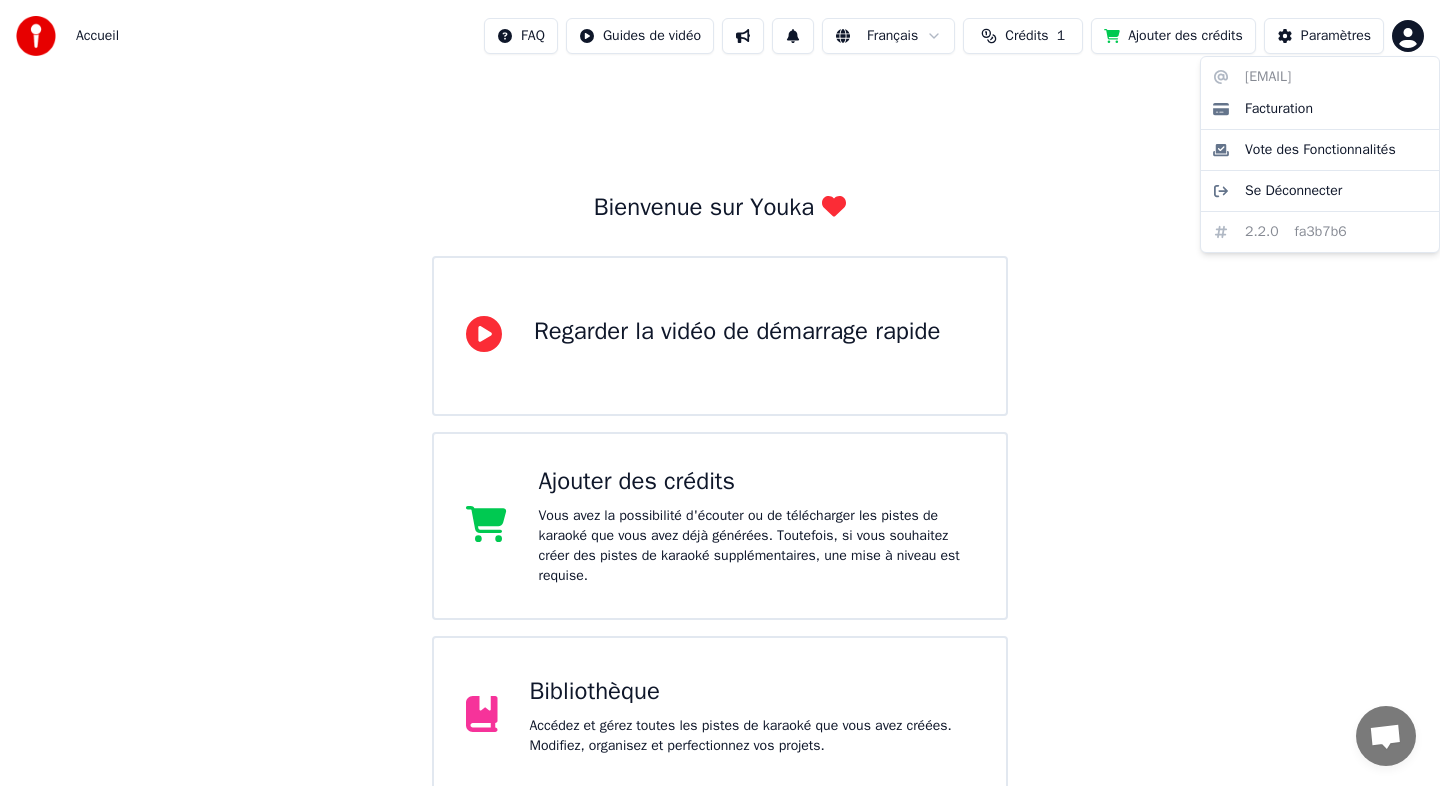 click on "Accueil FAQ Guides de vidéo Français Crédits 1 Ajouter des crédits Paramètres Bienvenue sur Youka Regarder la vidéo de démarrage rapide Ajouter des crédits Vous avez la possibilité d'écouter ou de télécharger les pistes de karaoké que vous avez déjà générées. Toutefois, si vous souhaitez créer des pistes de karaoké supplémentaires, une mise à niveau est requise. Bibliothèque Accédez et gérez toutes les pistes de karaoké que vous avez créées. Modifiez, organisez et perfectionnez vos projets. Créer un Karaoké Créez un karaoké à partir de fichiers audio ou vidéo (MP3, MP4 et plus), ou collez une URL pour générer instantanément une vidéo de karaoké avec des paroles synchronisées. [EMAIL] Facturation Vote des Fonctionnalités Se Déconnecter 2.2.0 fa3b7b6" at bounding box center [720, 490] 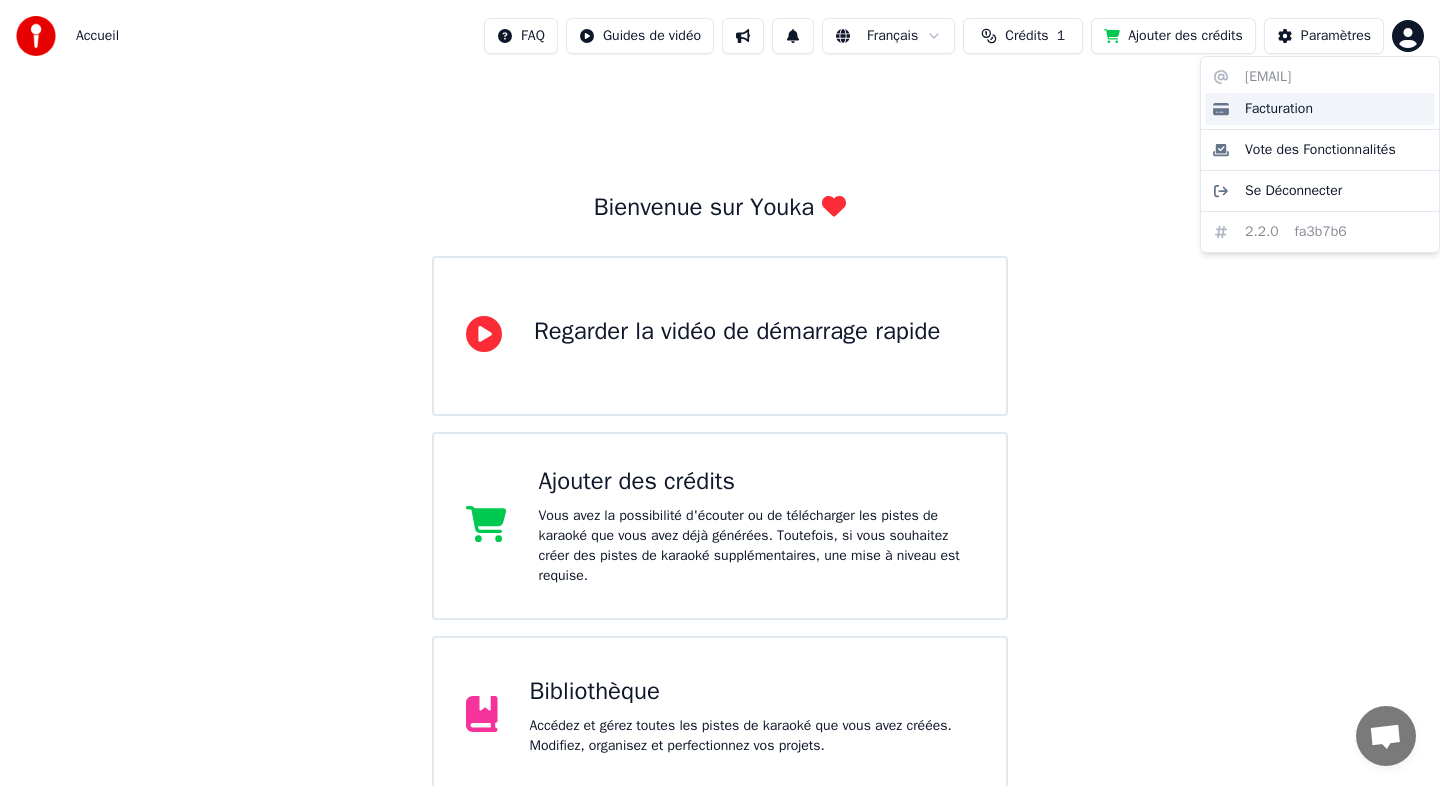 click on "Facturation" at bounding box center [1279, 109] 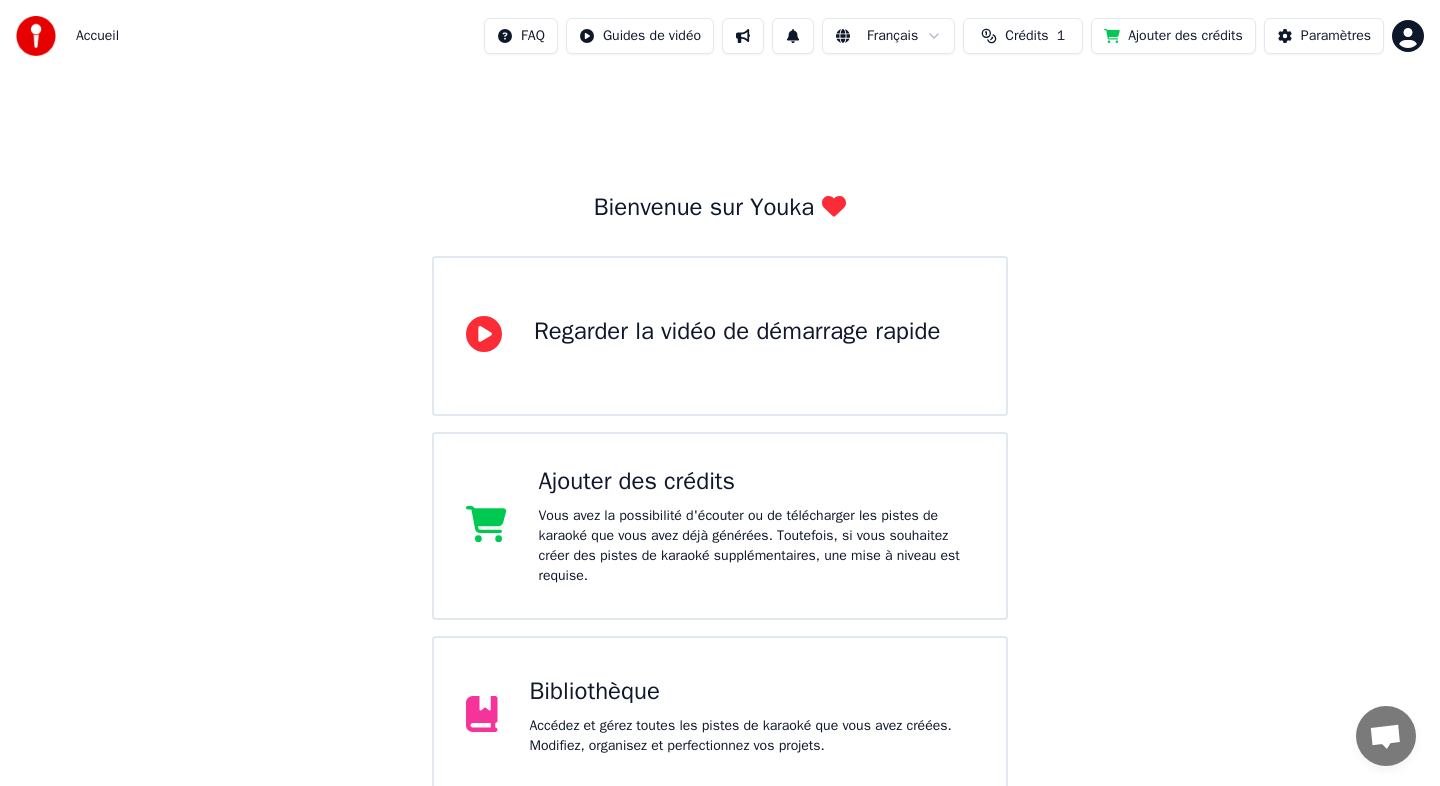 click on "Crédits" at bounding box center (1026, 36) 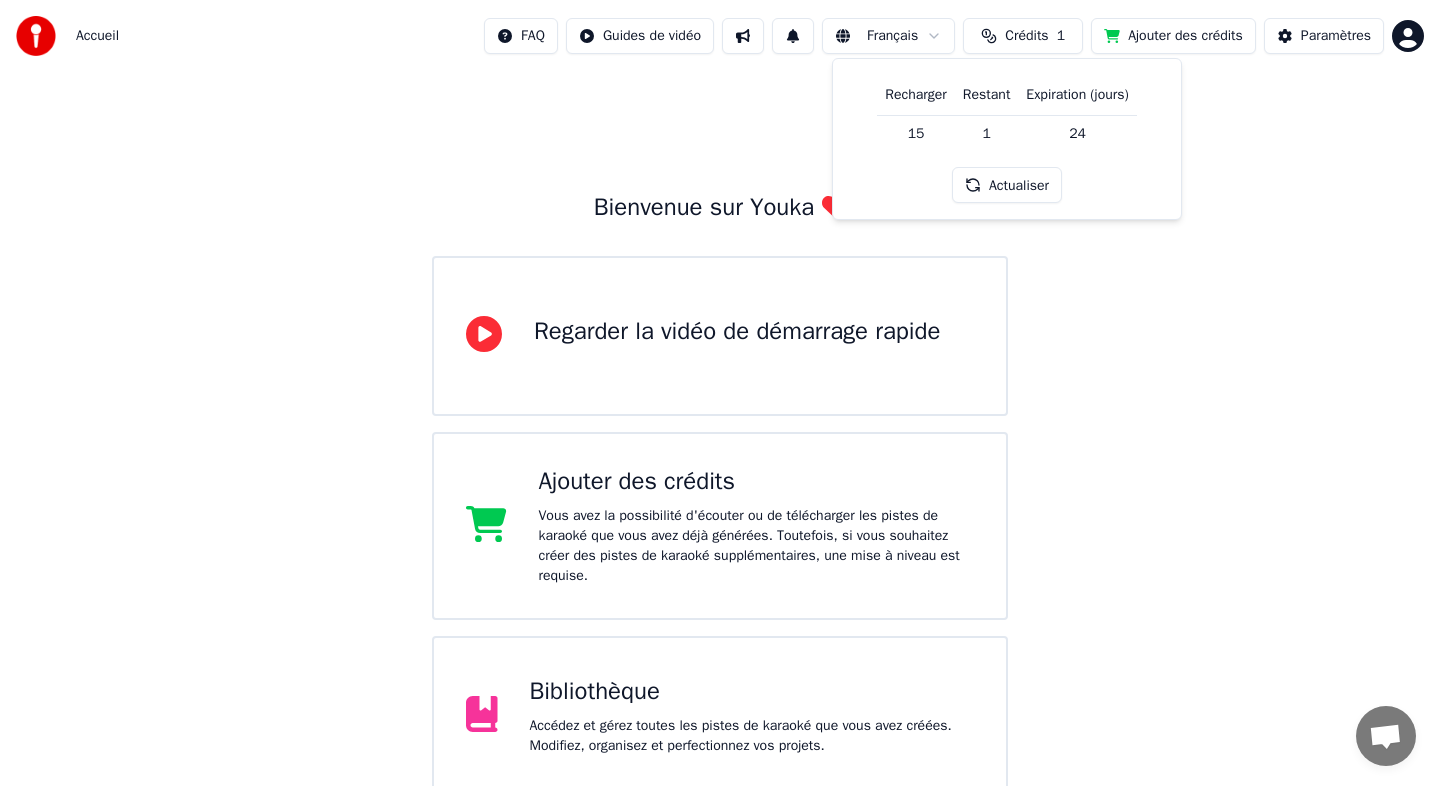 click on "Bienvenue sur Youka Regarder la vidéo de démarrage rapide Ajouter des crédits Vous avez la possibilité d'écouter ou de télécharger les pistes de karaoké que vous avez déjà générées. Toutefois, si vous souhaitez créer des pistes de karaoké supplémentaires, une mise à niveau est requise. Bibliothèque Accédez et gérez toutes les pistes de karaoké que vous avez créées. Modifiez, organisez et perfectionnez vos projets. Créer un Karaoké Créez un karaoké à partir de fichiers audio ou vidéo (MP3, MP4 et plus), ou collez une URL pour générer instantanément une vidéo de karaoké avec des paroles synchronisées." at bounding box center [720, 526] 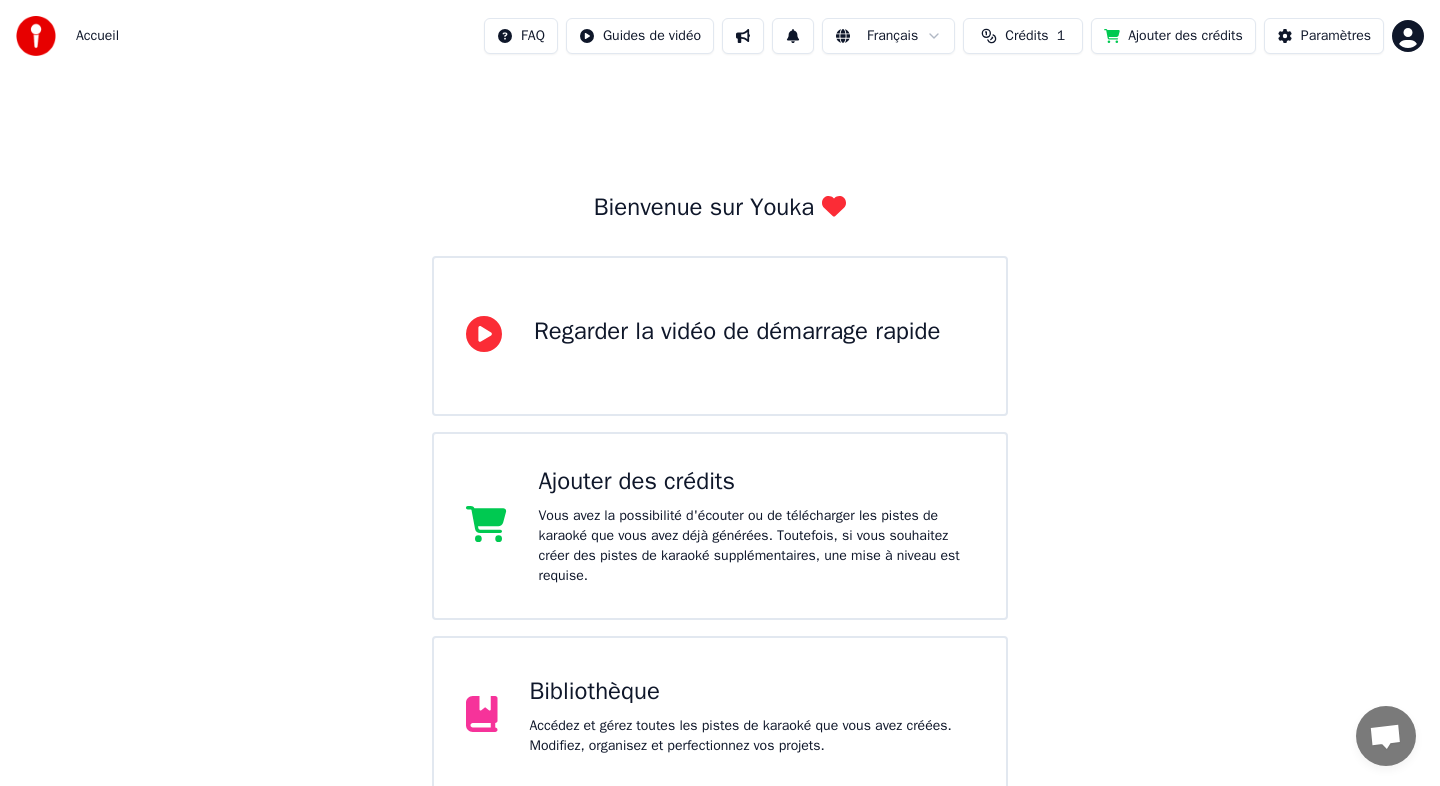 click on "Crédits" at bounding box center [1026, 36] 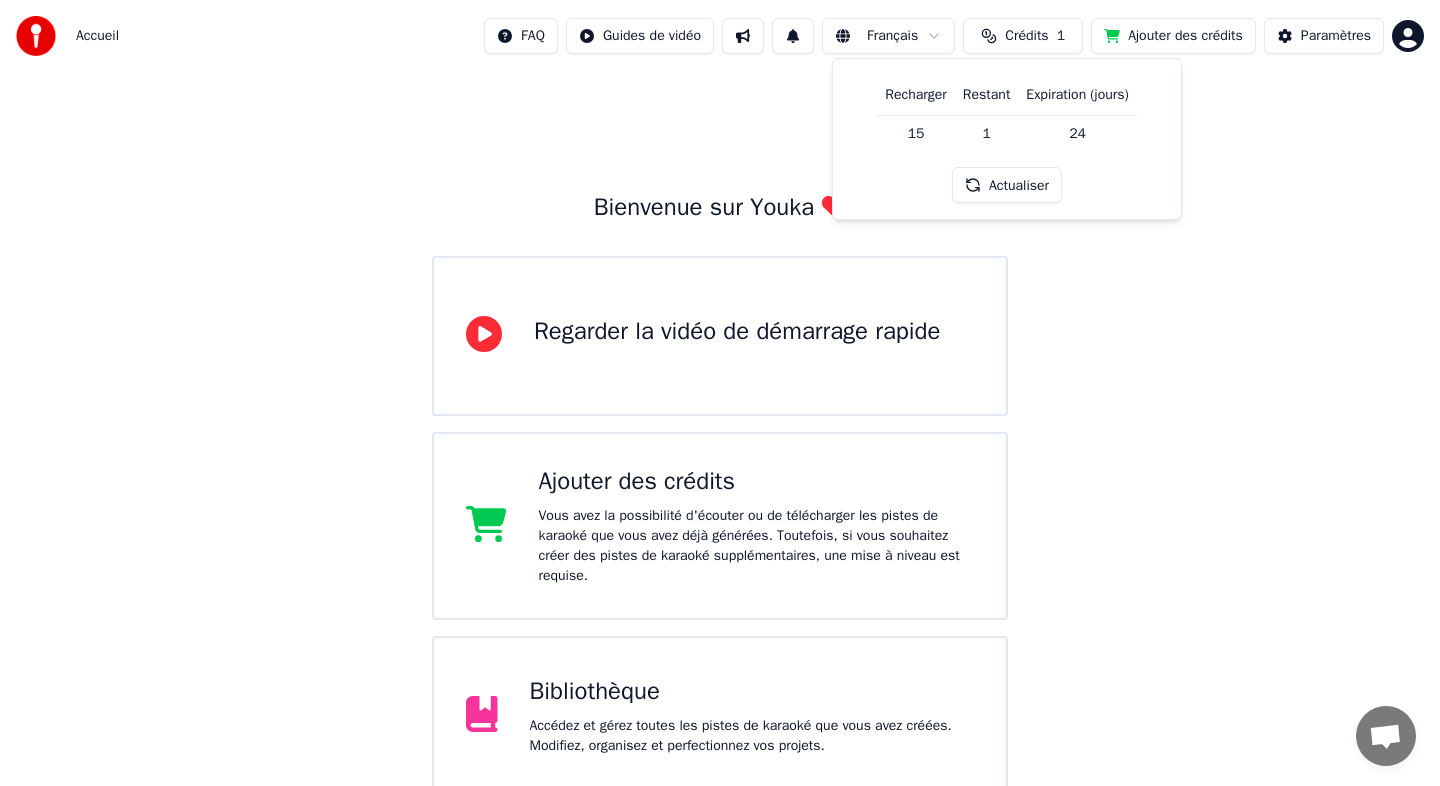 click on "Actualiser" at bounding box center [1007, 185] 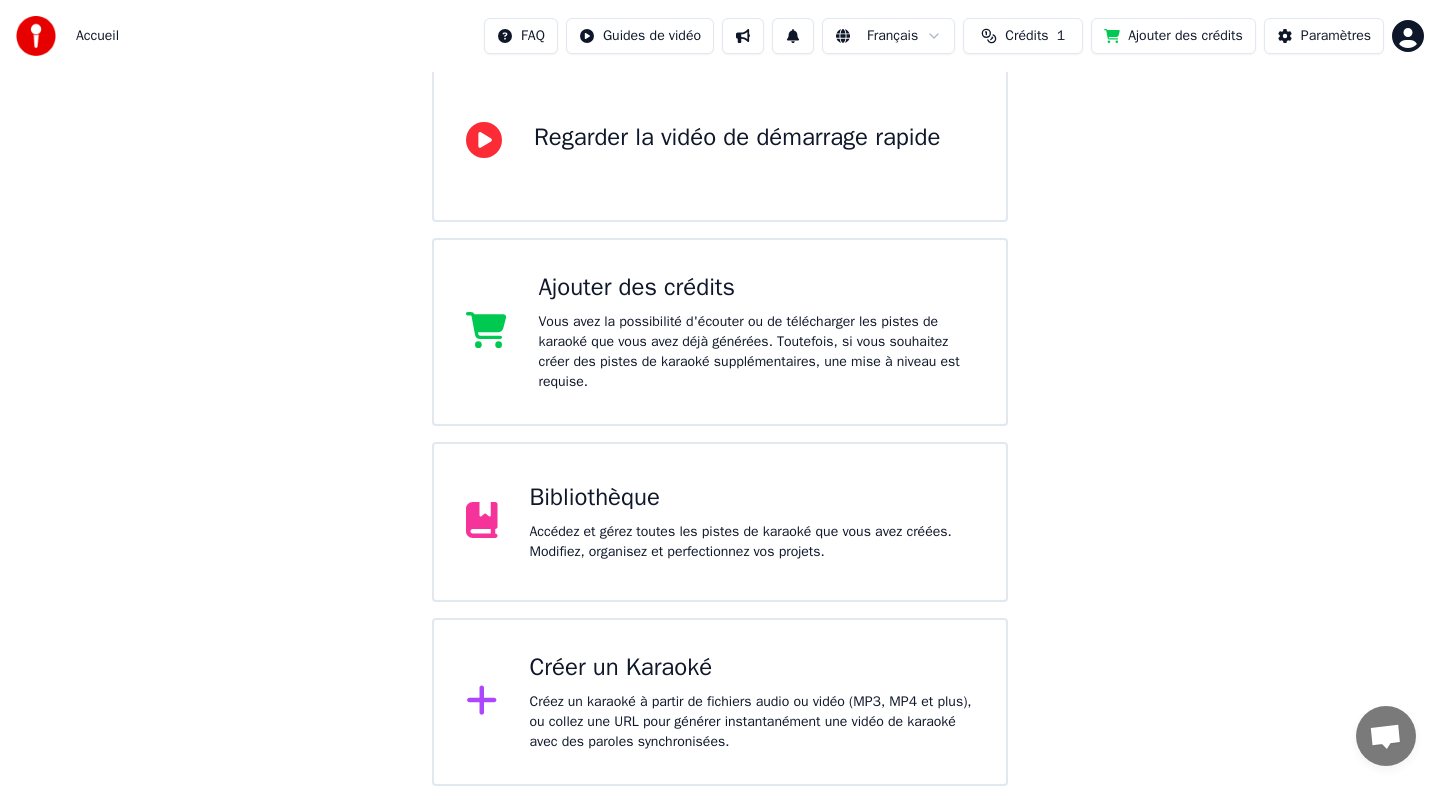 scroll, scrollTop: 0, scrollLeft: 0, axis: both 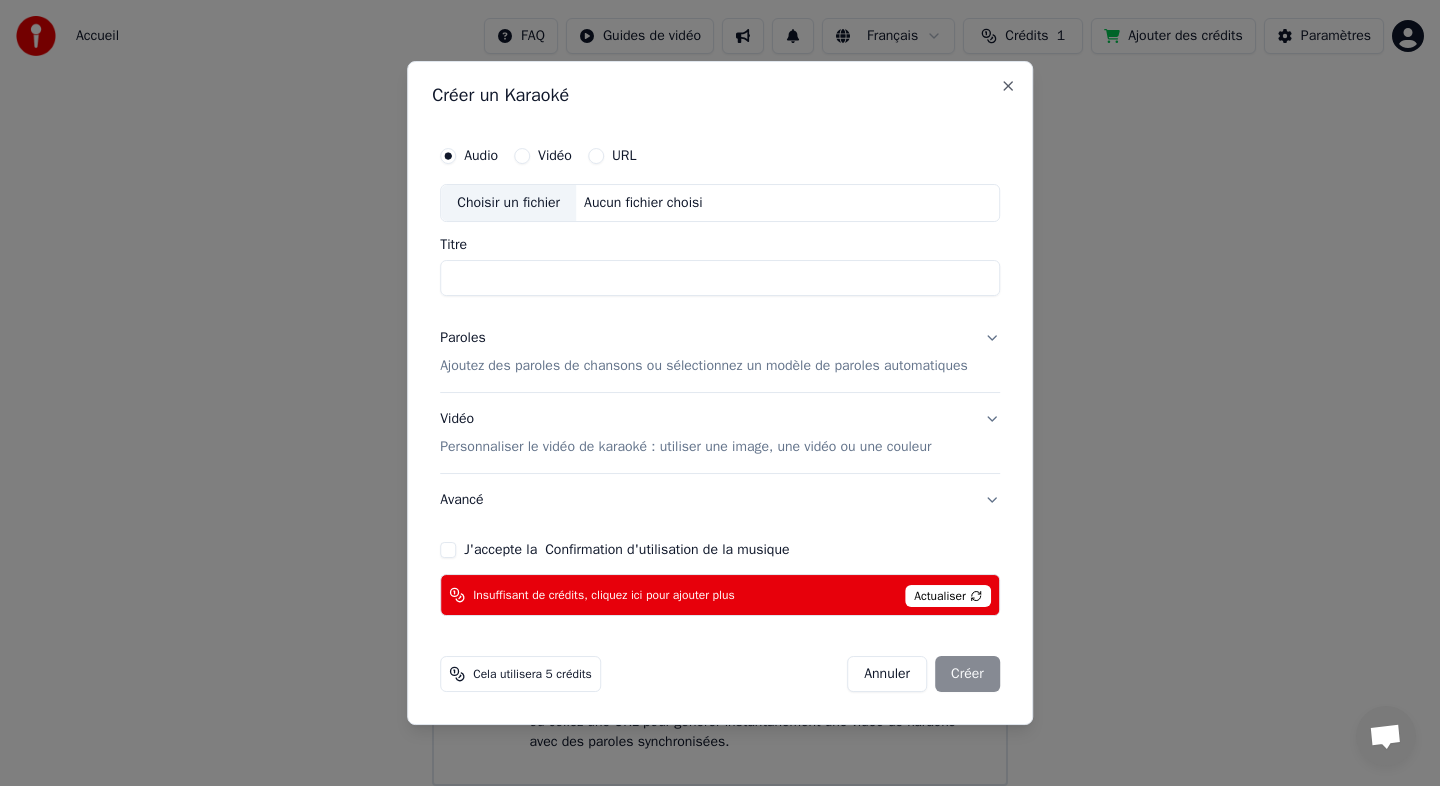 click on "J'accepte la   Confirmation d'utilisation de la musique" at bounding box center (448, 550) 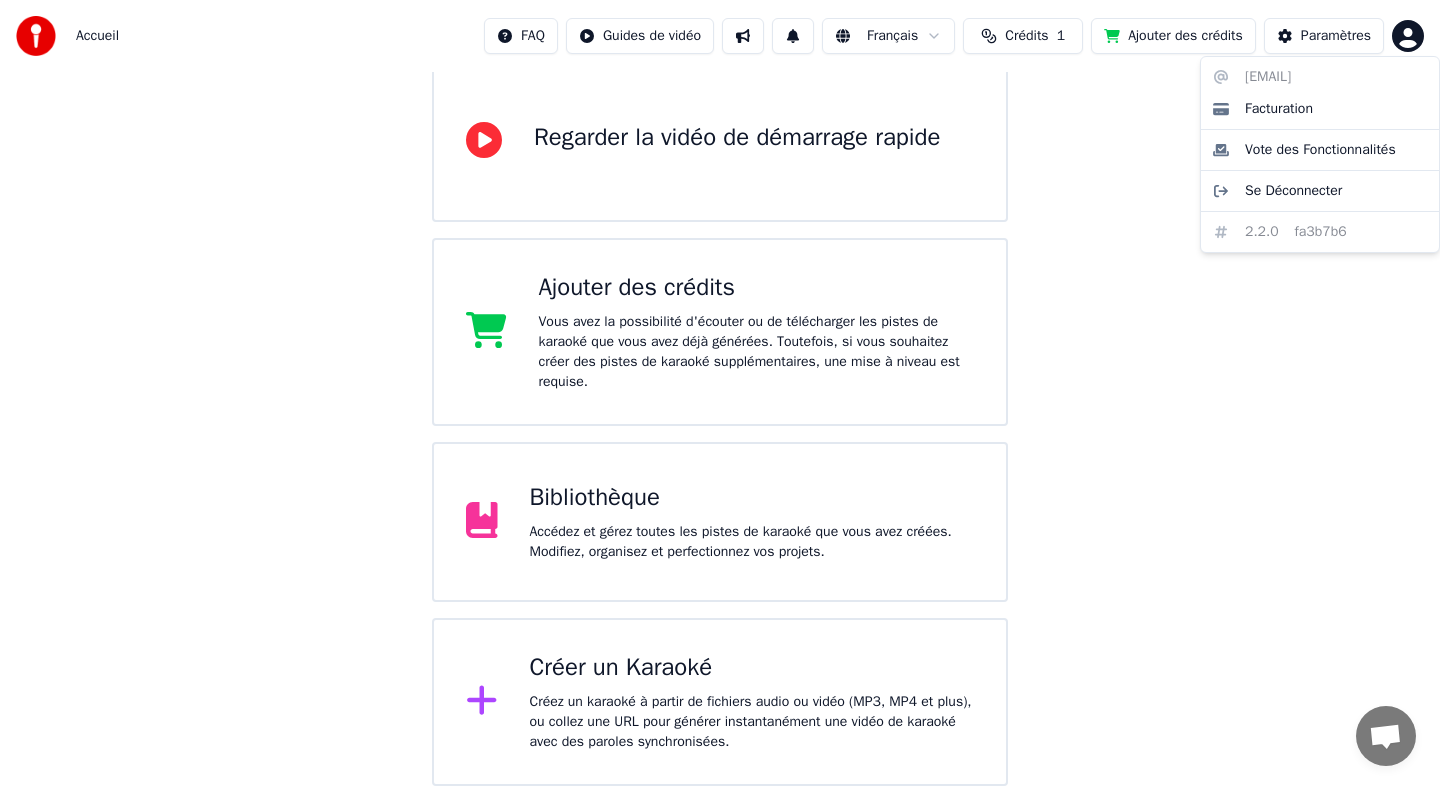 click on "Accueil FAQ Guides de vidéo Français Crédits 1 Ajouter des crédits Paramètres Bienvenue sur Youka Regarder la vidéo de démarrage rapide Ajouter des crédits Vous avez la possibilité d'écouter ou de télécharger les pistes de karaoké que vous avez déjà générées. Toutefois, si vous souhaitez créer des pistes de karaoké supplémentaires, une mise à niveau est requise. Bibliothèque Accédez et gérez toutes les pistes de karaoké que vous avez créées. Modifiez, organisez et perfectionnez vos projets. Créer un Karaoké Créez un karaoké à partir de fichiers audio ou vidéo (MP3, MP4 et plus), ou collez une URL pour générer instantanément une vidéo de karaoké avec des paroles synchronisées. nico.bouch.0914@gmail.com Facturation Vote des Fonctionnalités Se Déconnecter 2.2.0 fa3b7b6" at bounding box center (720, 296) 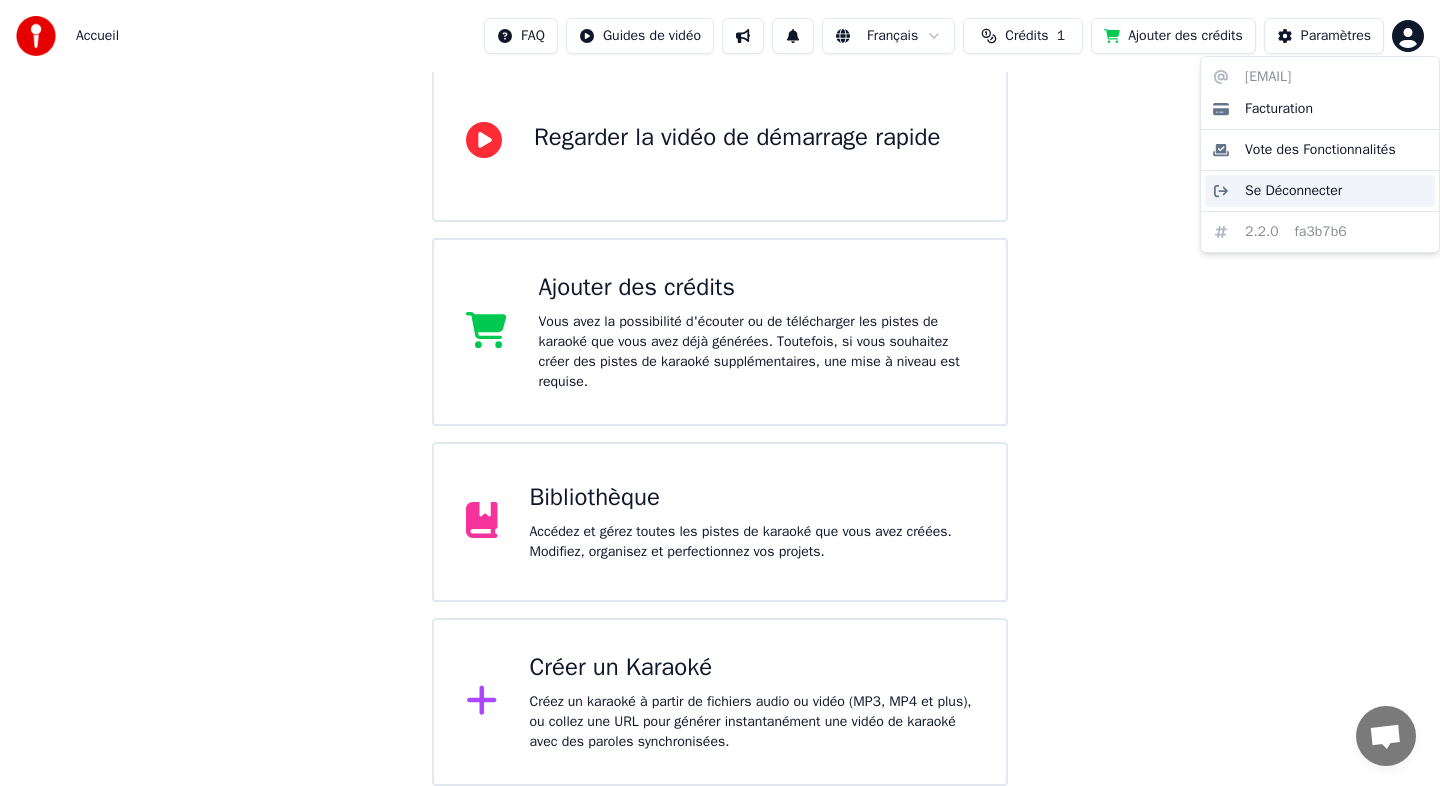click on "Se Déconnecter" at bounding box center [1293, 191] 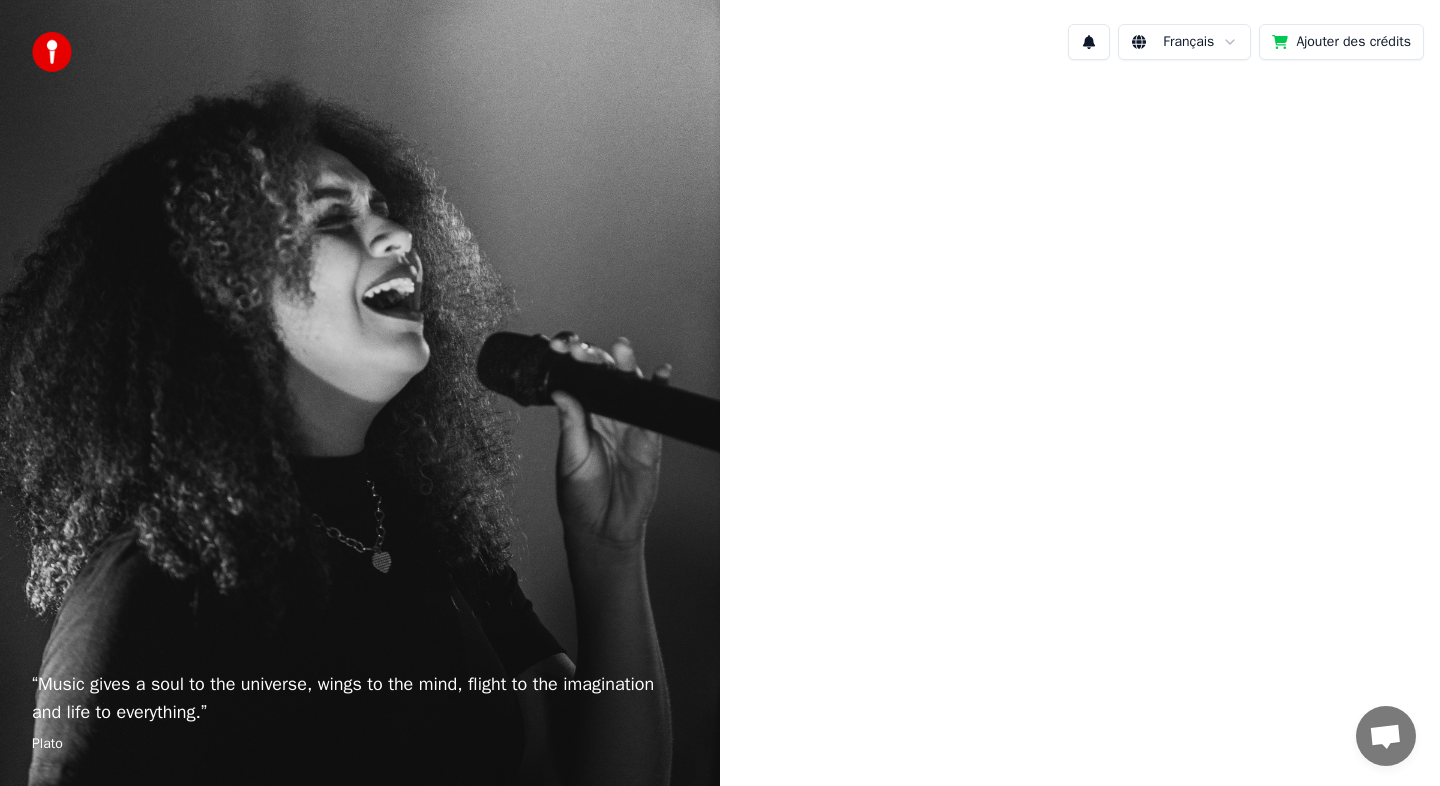 scroll, scrollTop: 0, scrollLeft: 0, axis: both 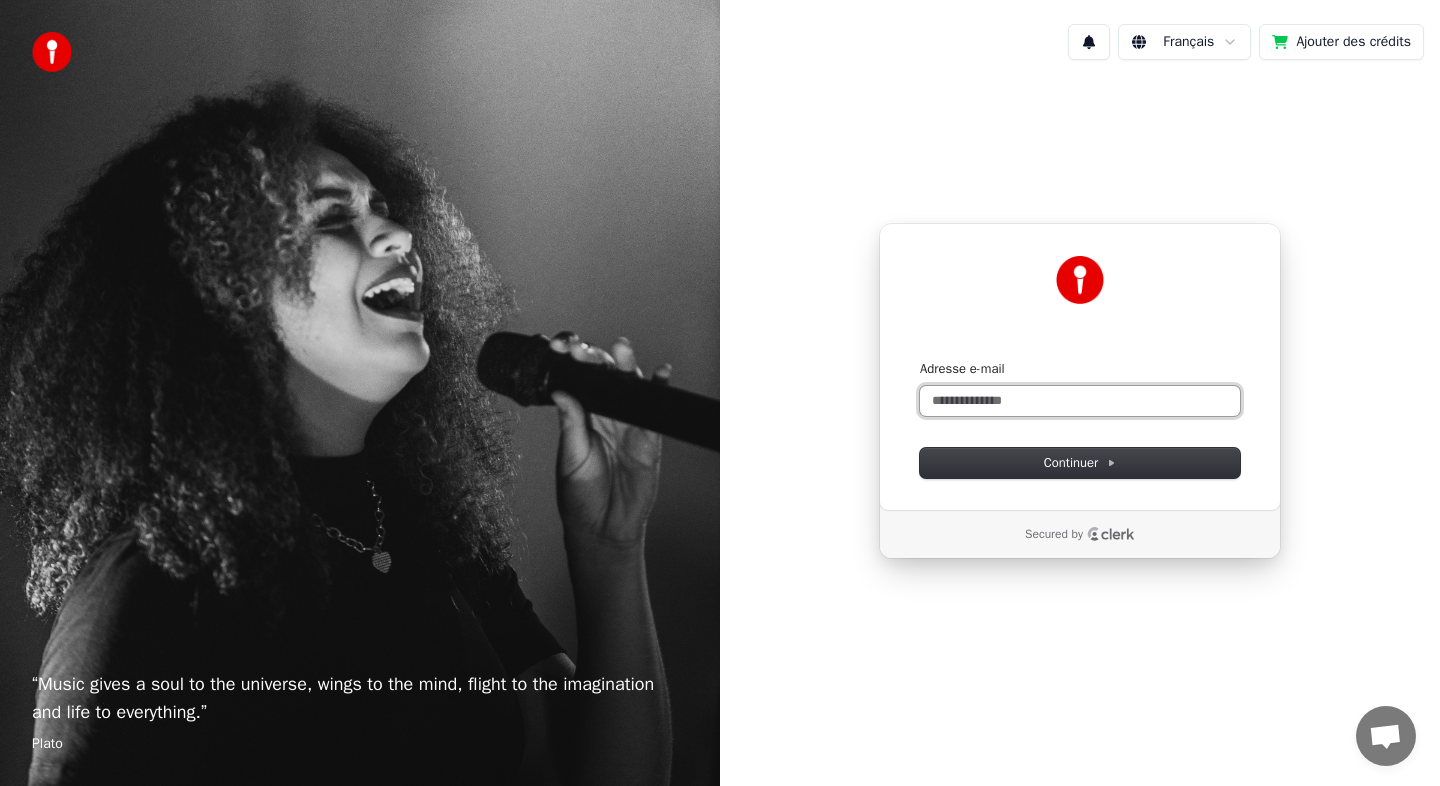click on "Adresse e-mail" at bounding box center [1080, 401] 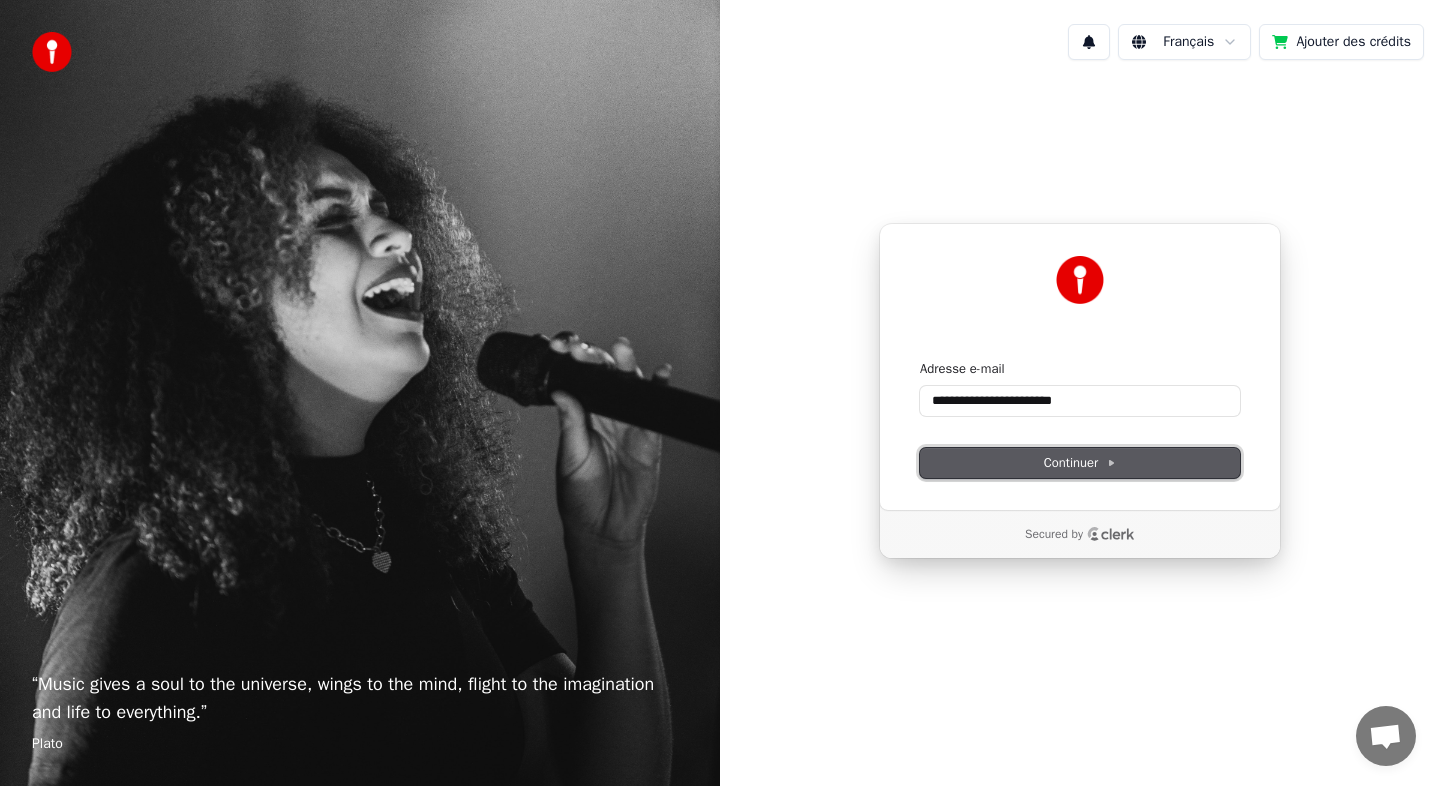 click on "Continuer" at bounding box center (1080, 463) 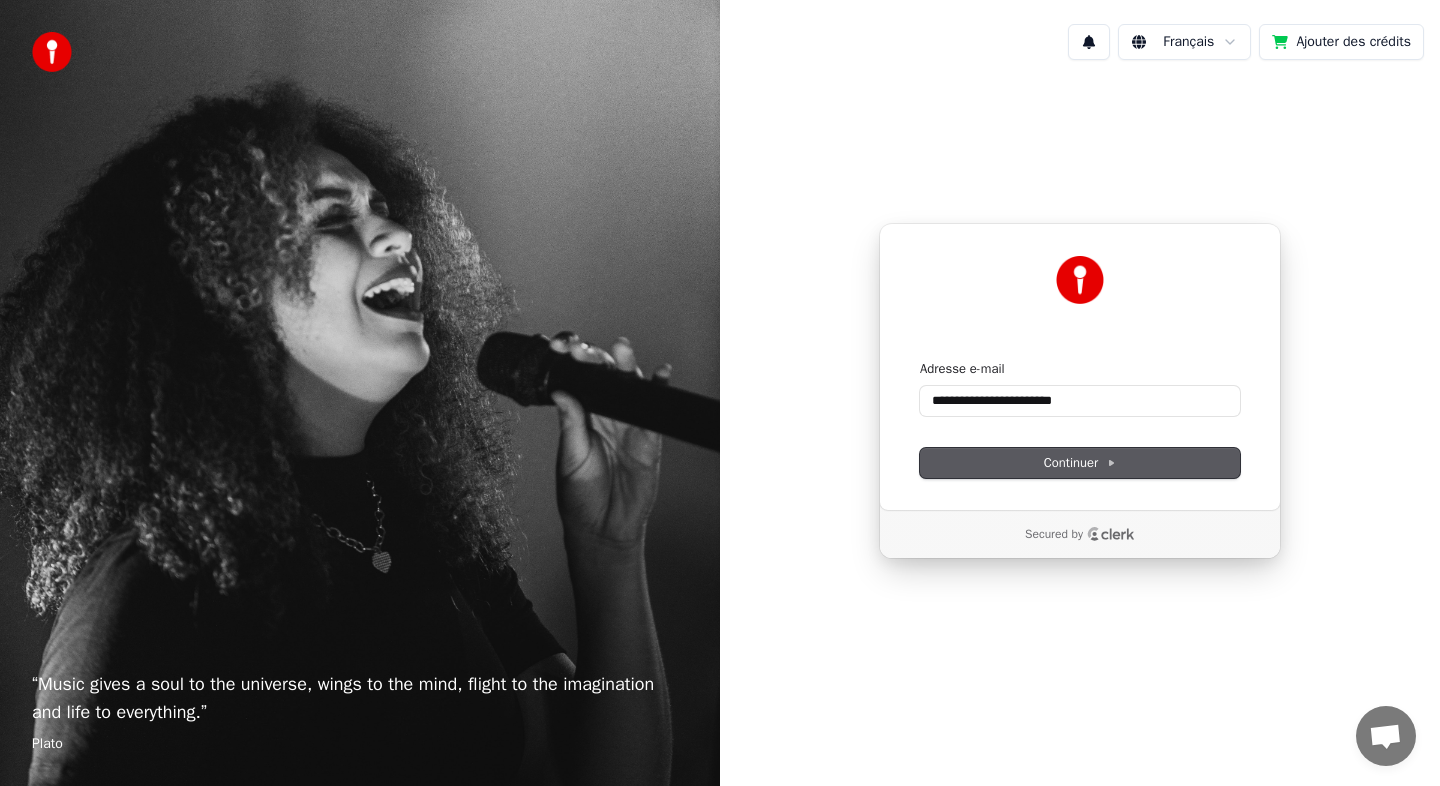 type on "**********" 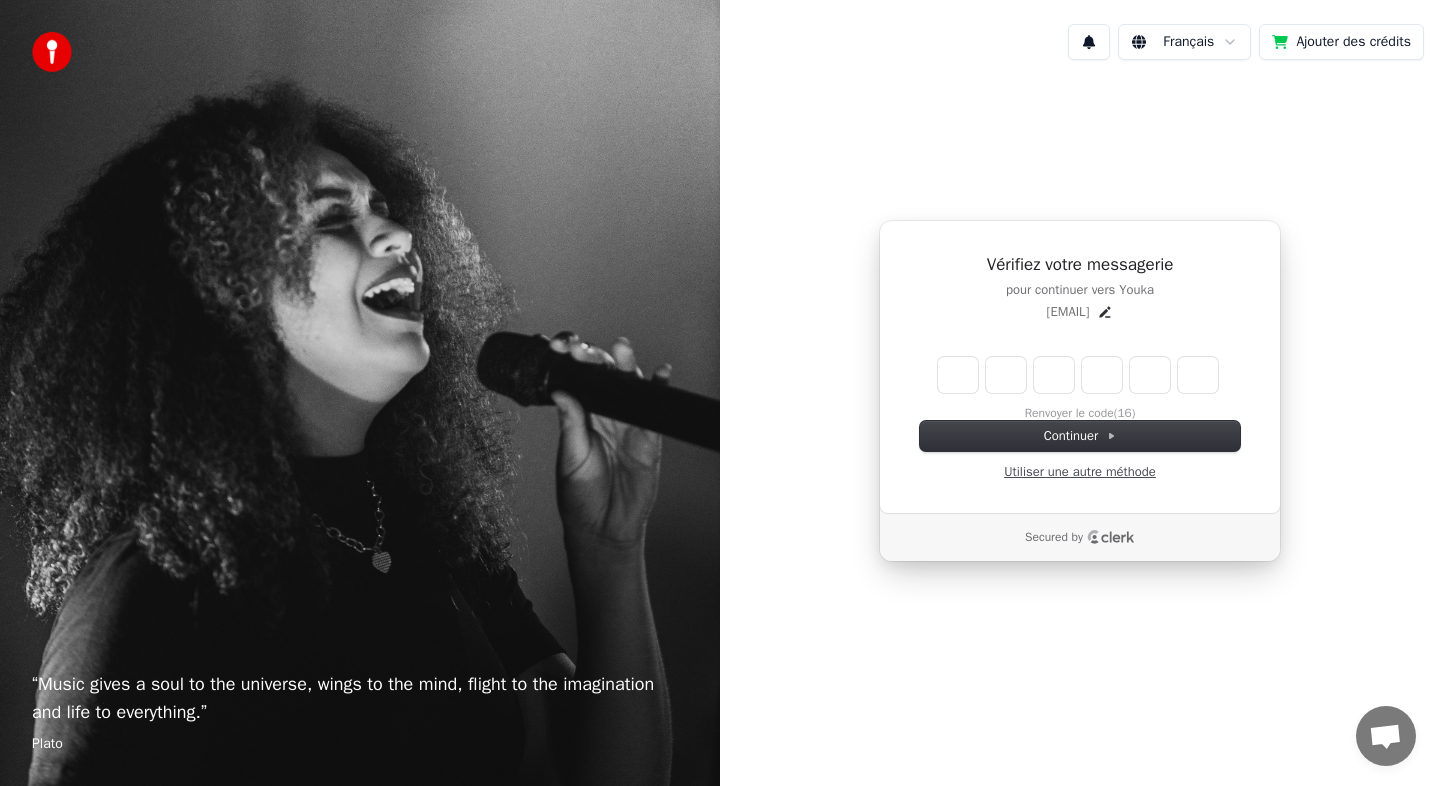 type on "*" 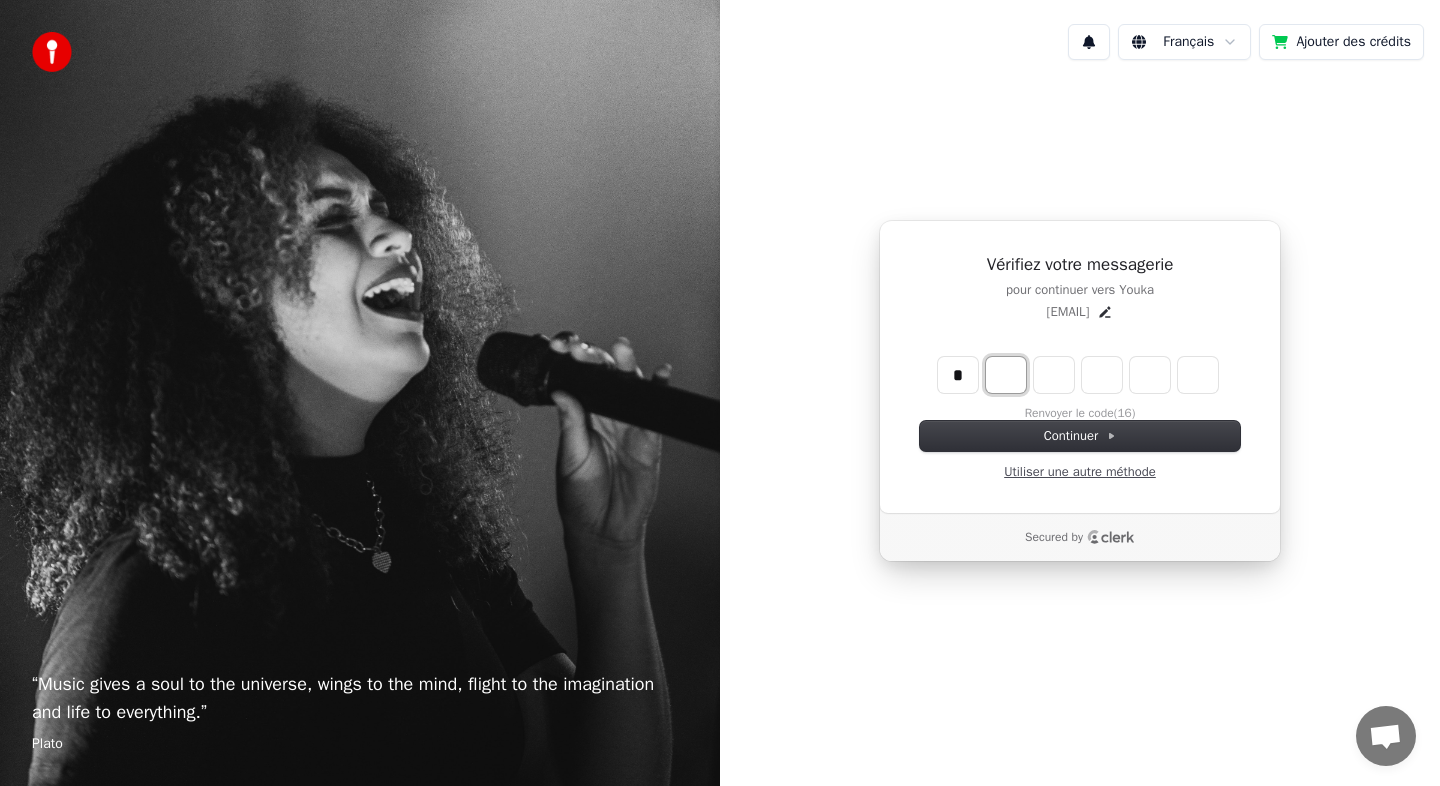 type on "*" 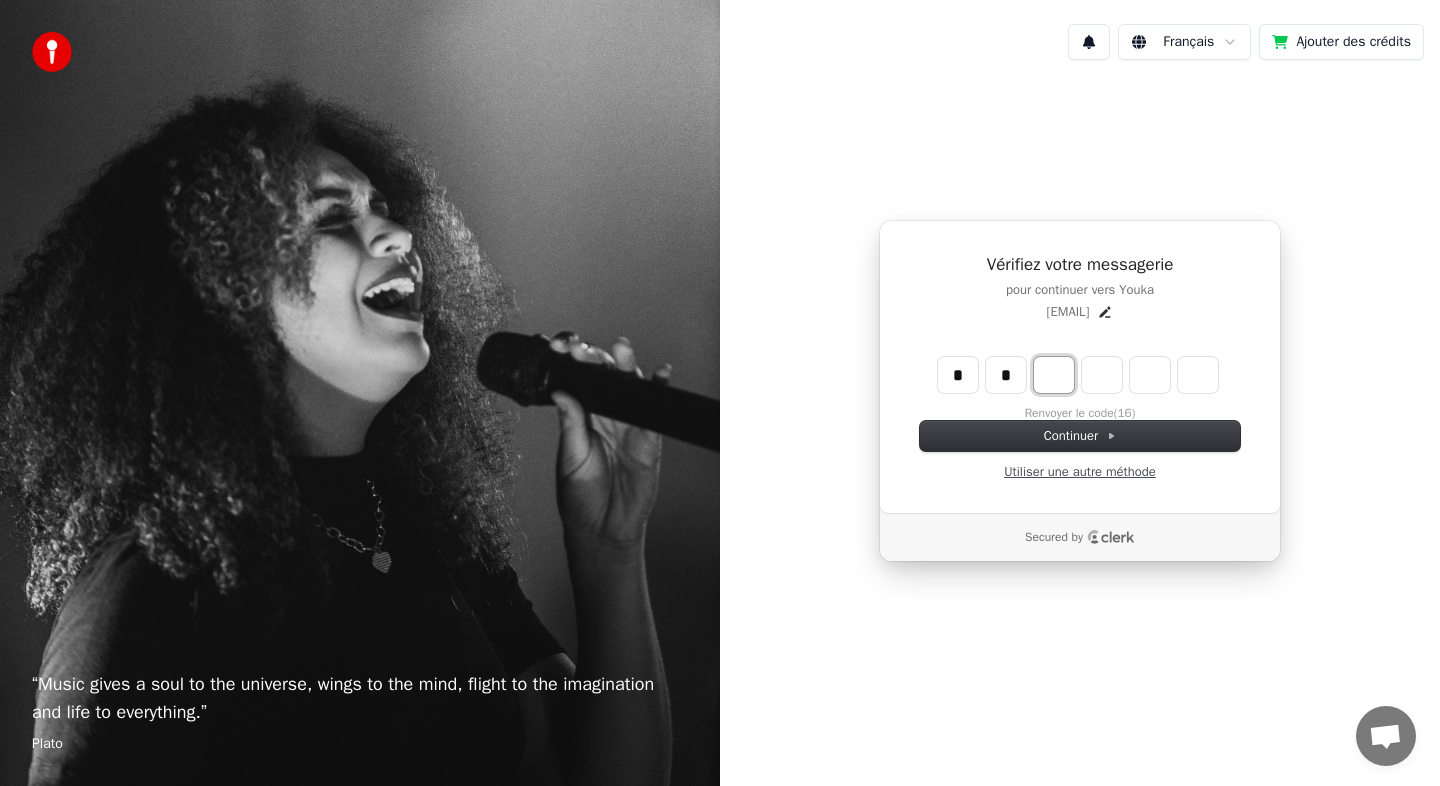 type on "**" 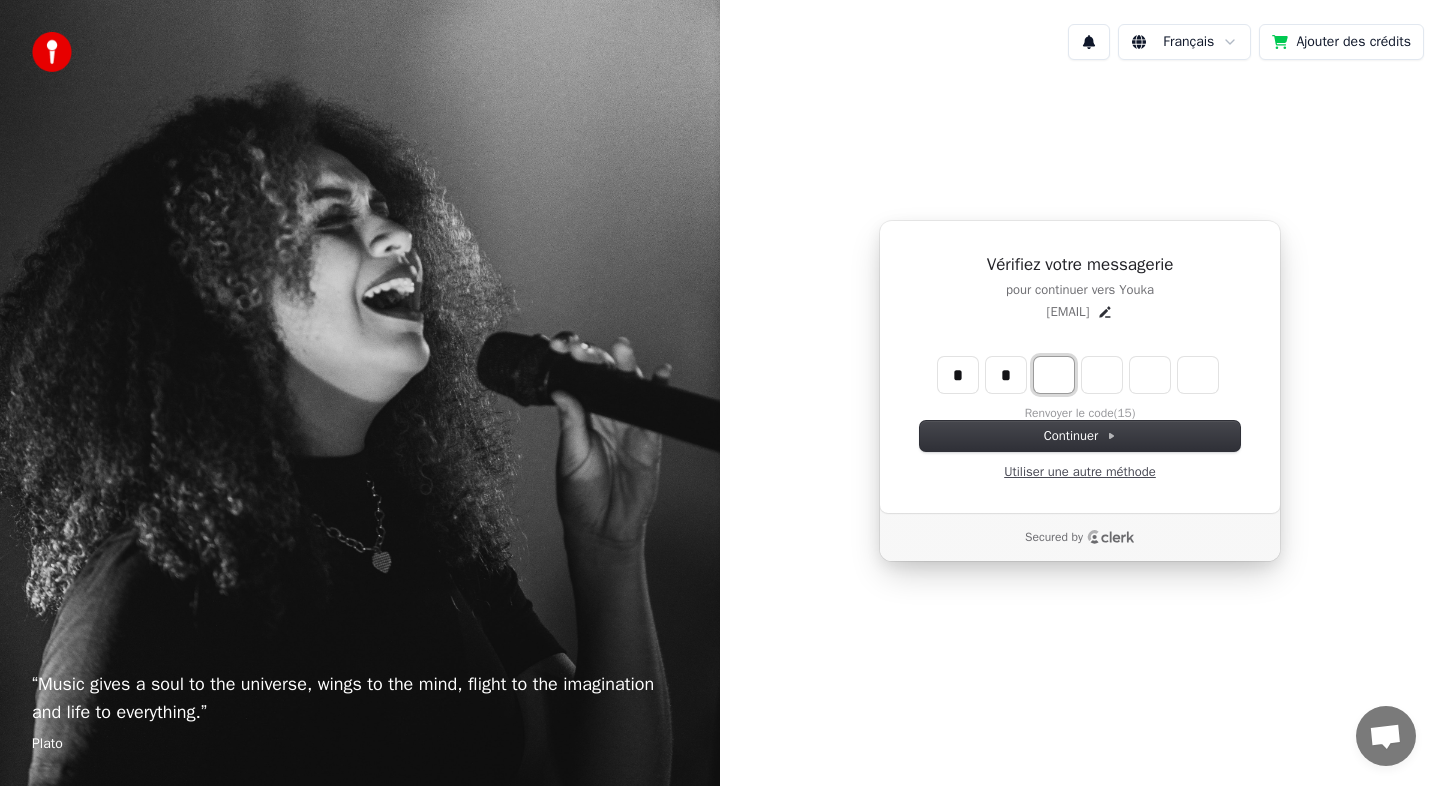 type on "*" 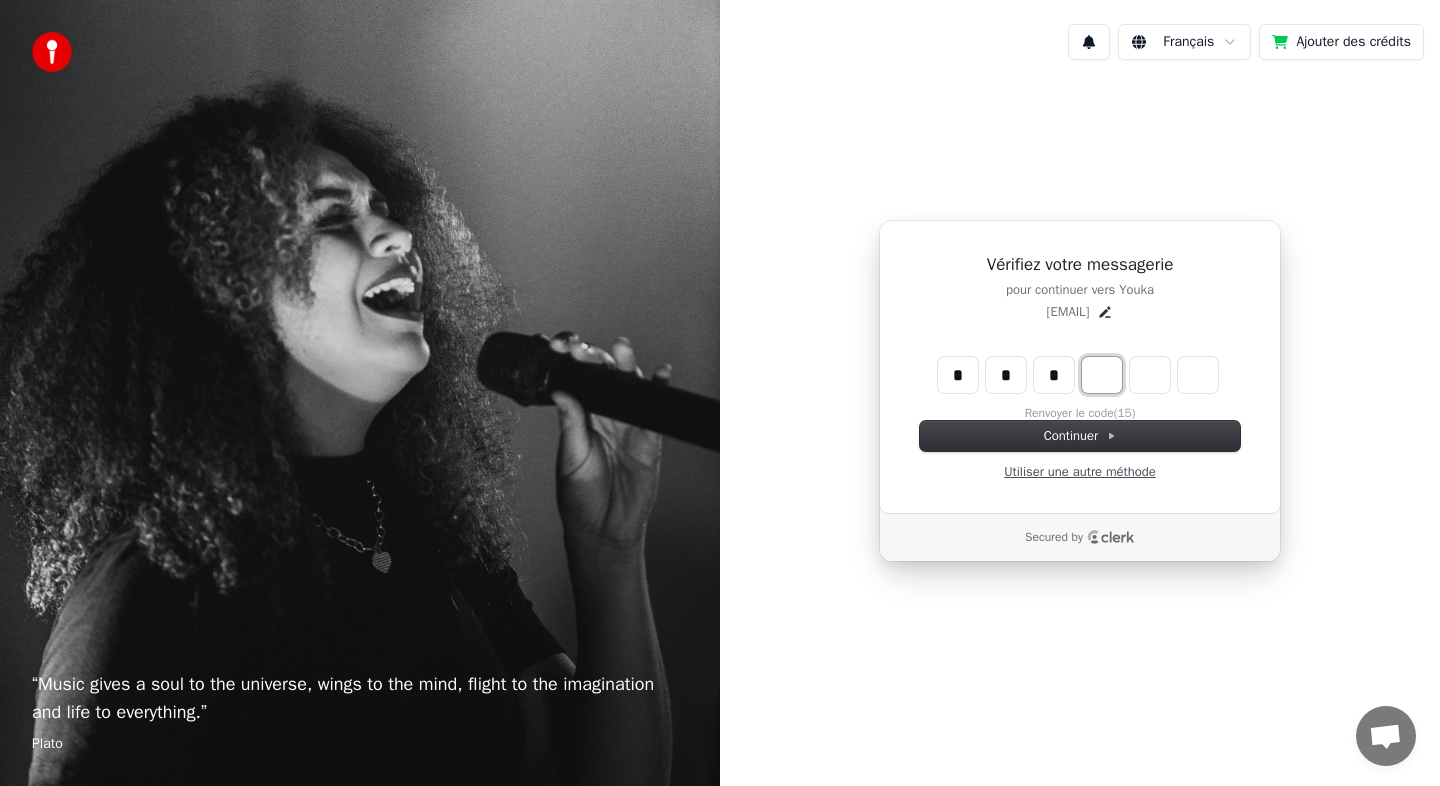 type on "***" 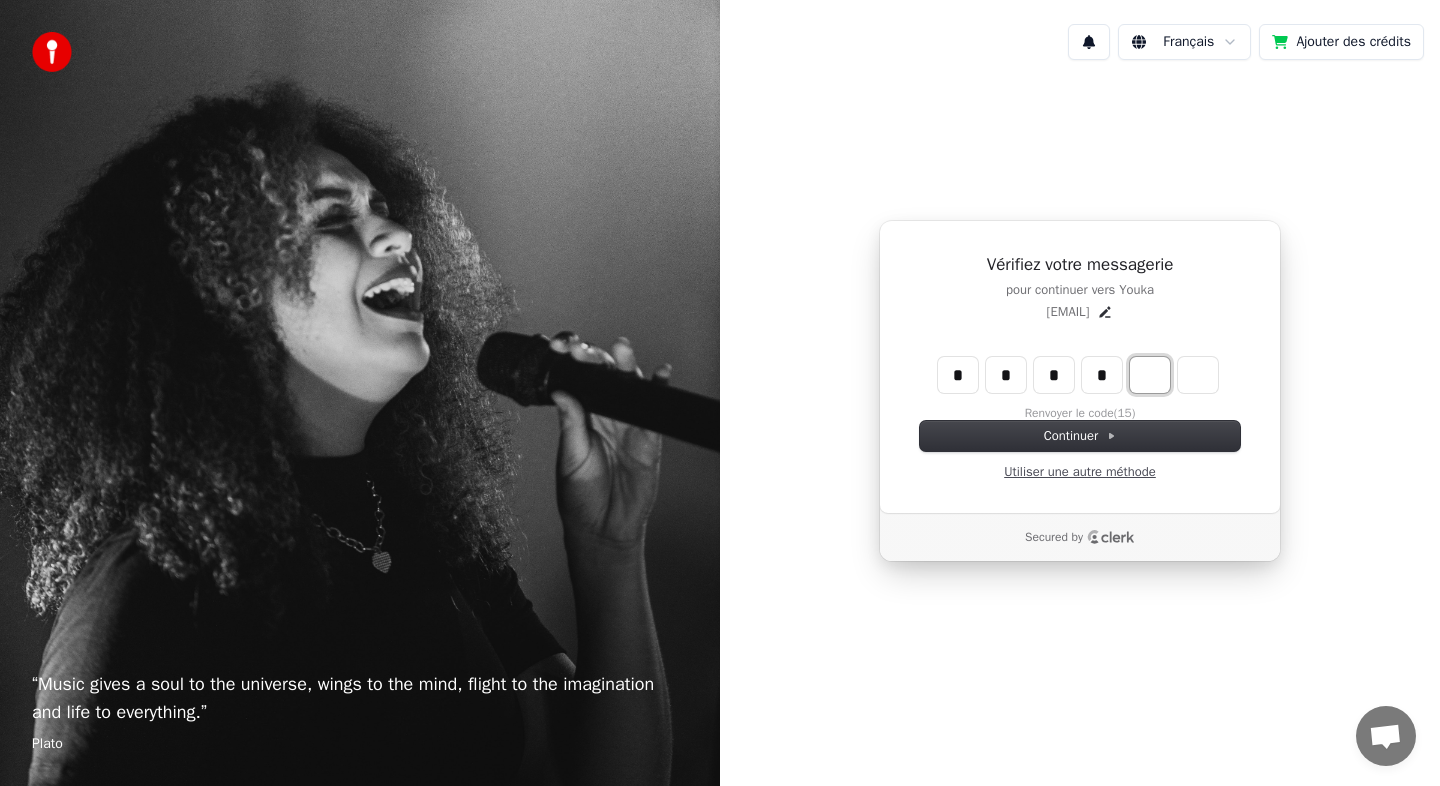 type on "****" 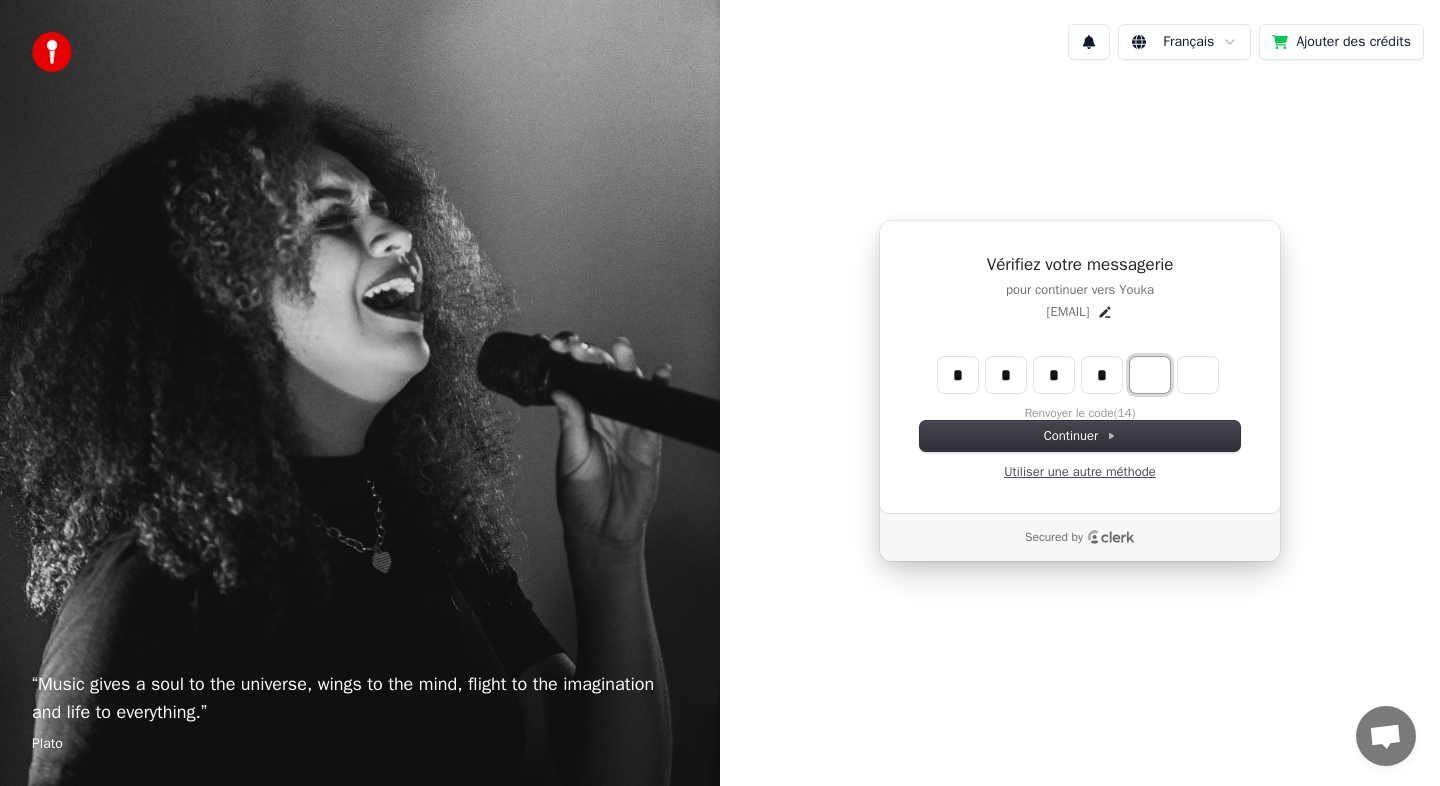 type on "*" 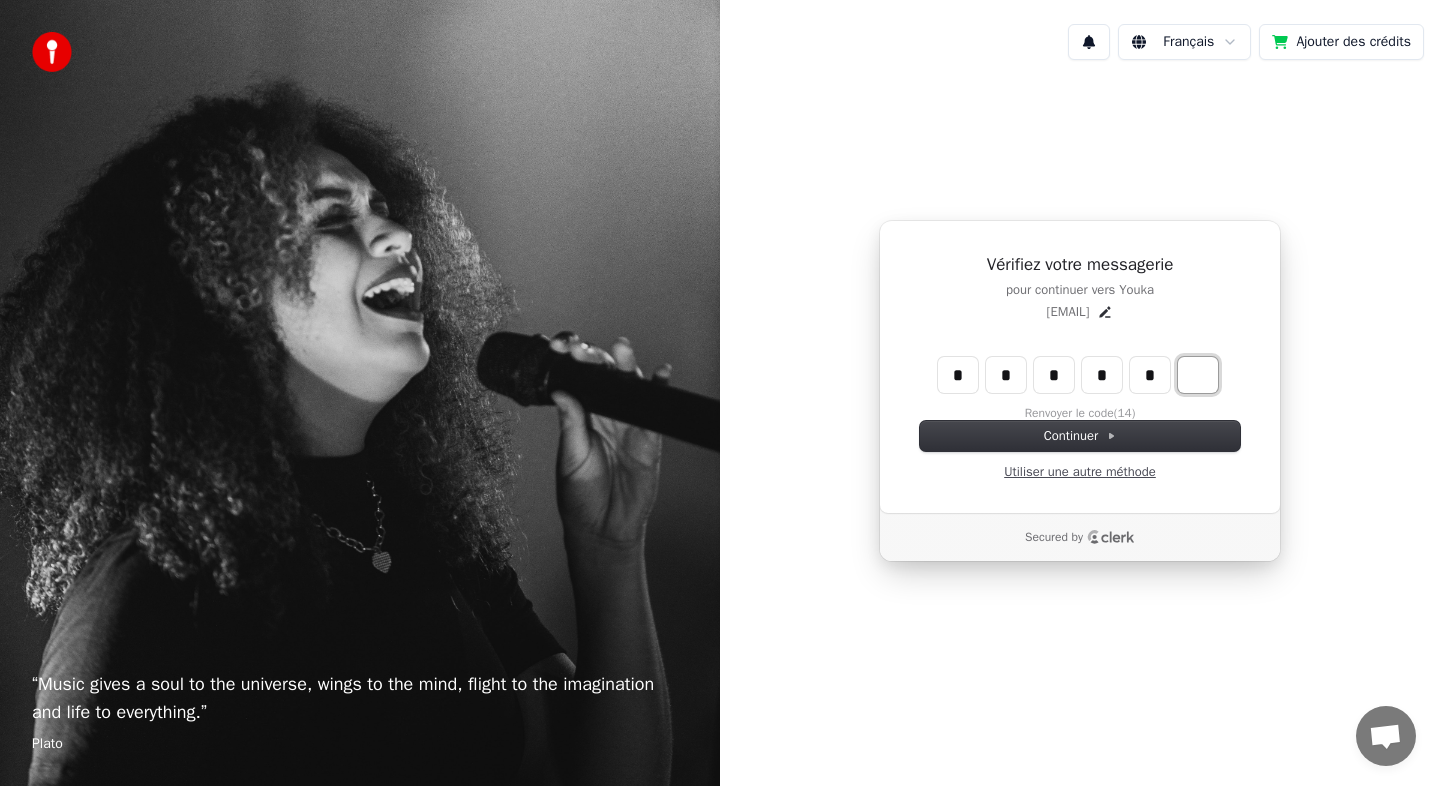 type on "*****" 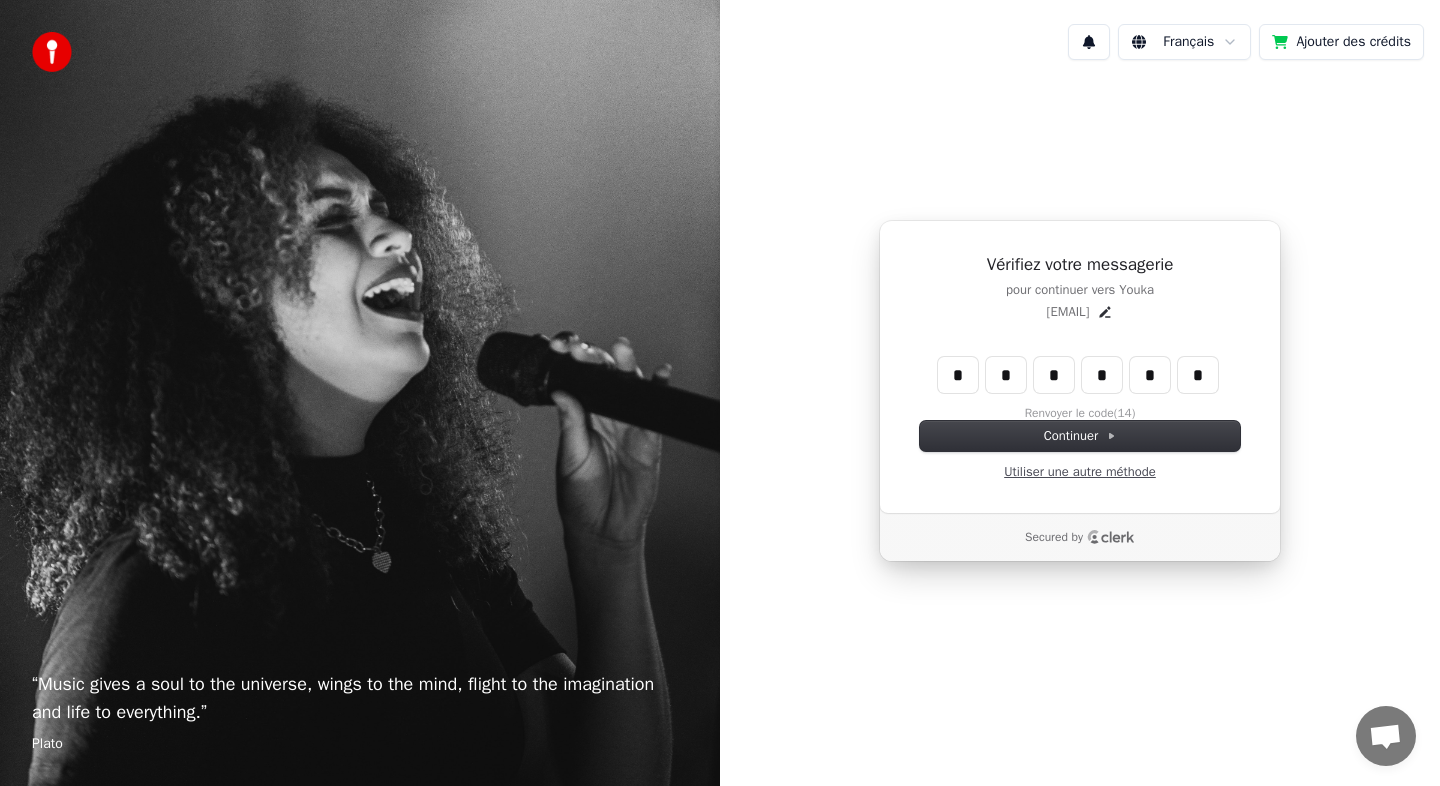 type on "******" 